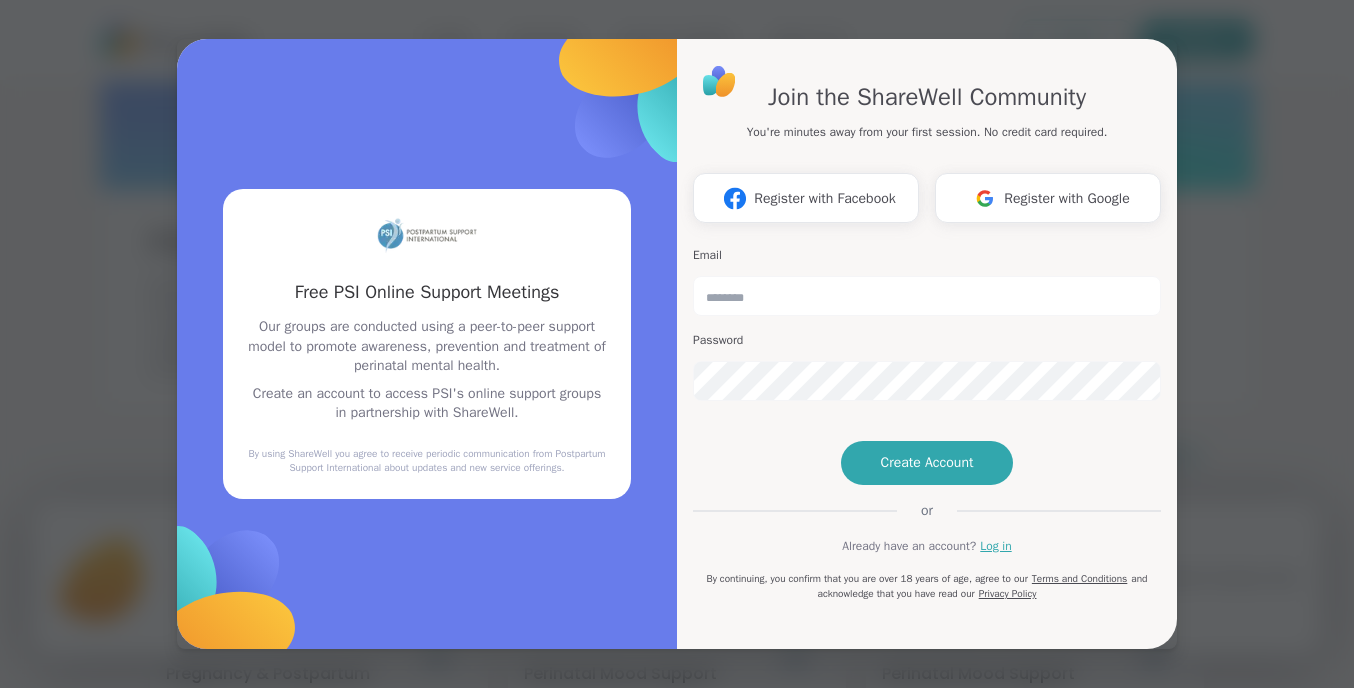 scroll, scrollTop: 0, scrollLeft: 0, axis: both 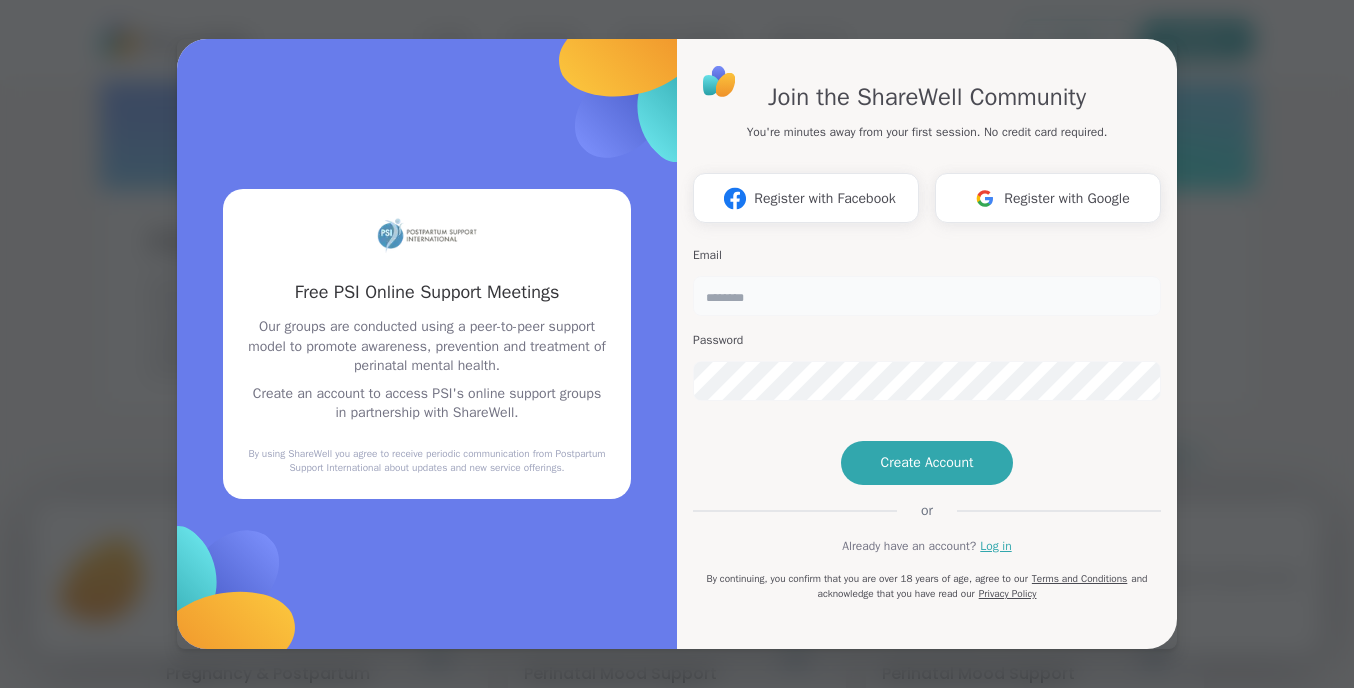 click at bounding box center [927, 296] 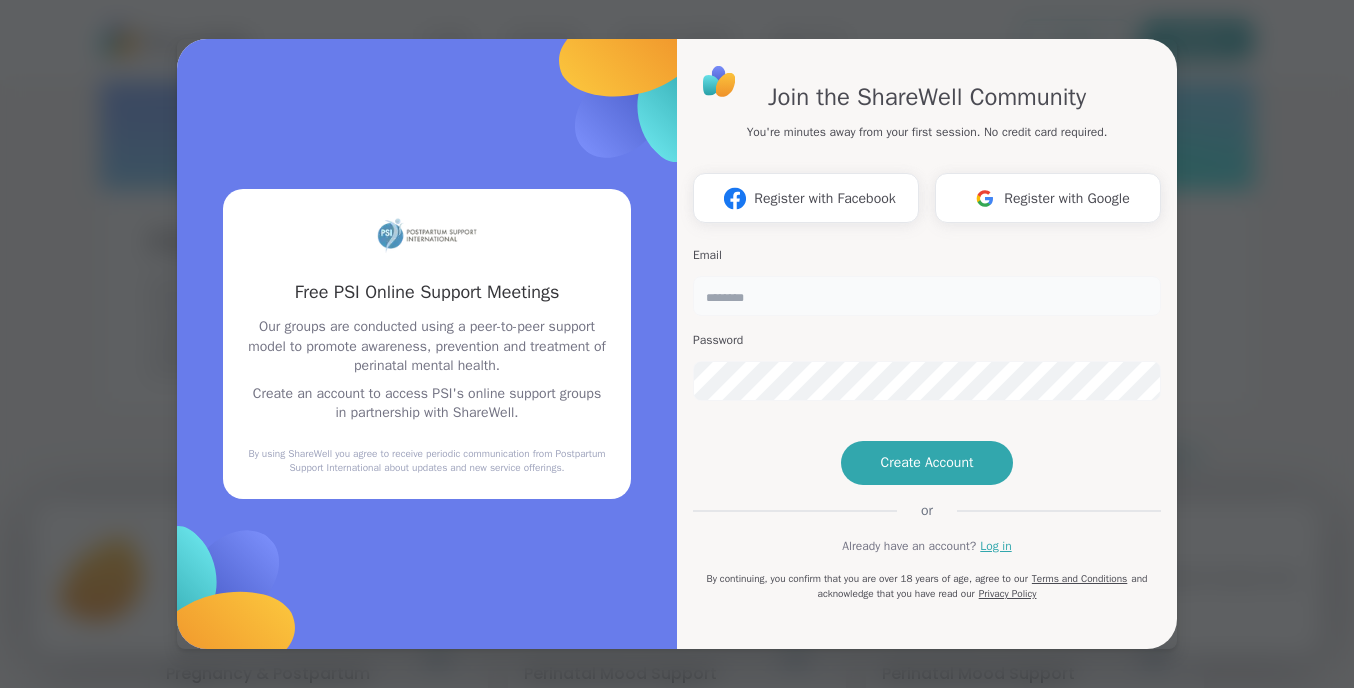type on "**********" 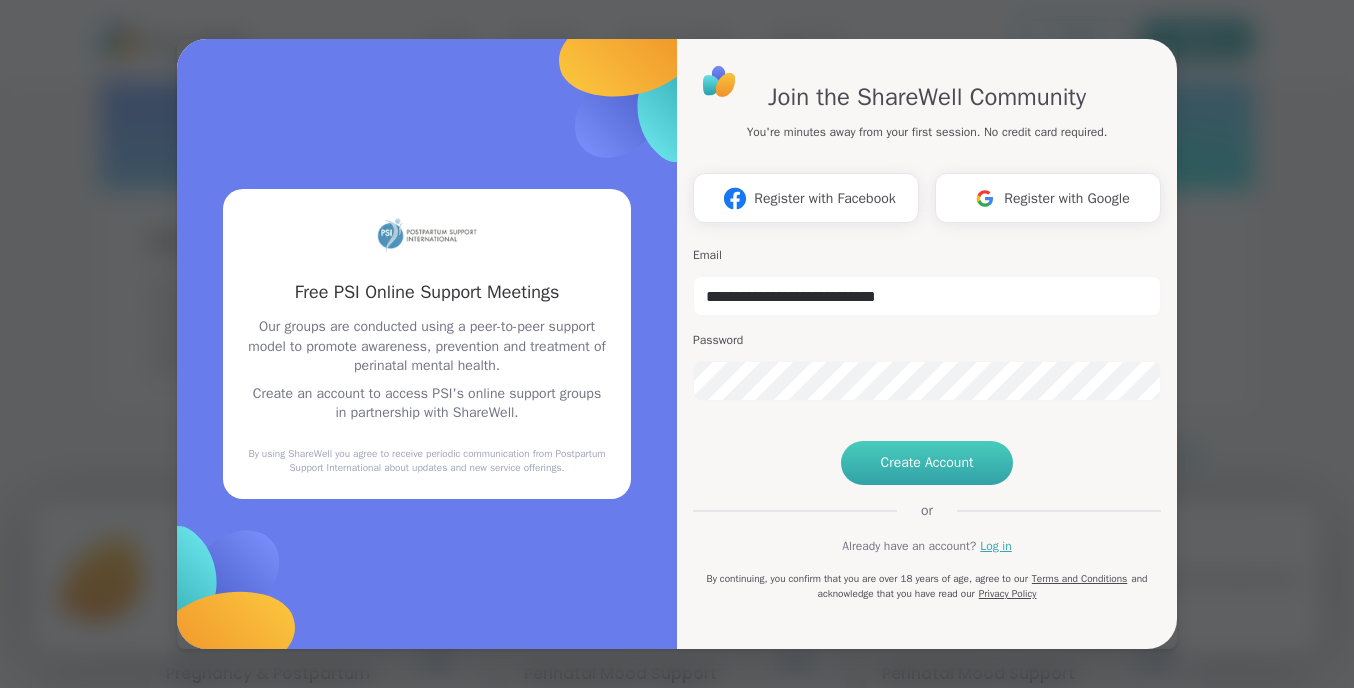 click on "Create Account" at bounding box center [927, 463] 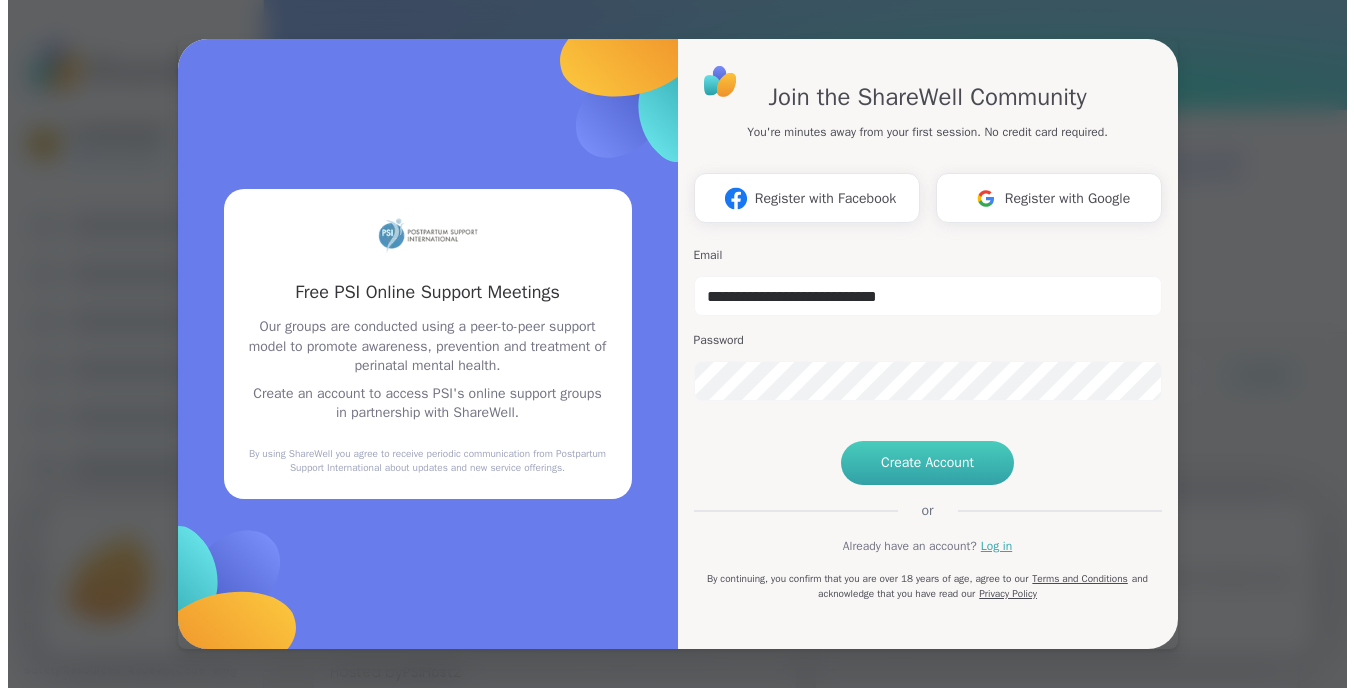 scroll, scrollTop: 0, scrollLeft: 0, axis: both 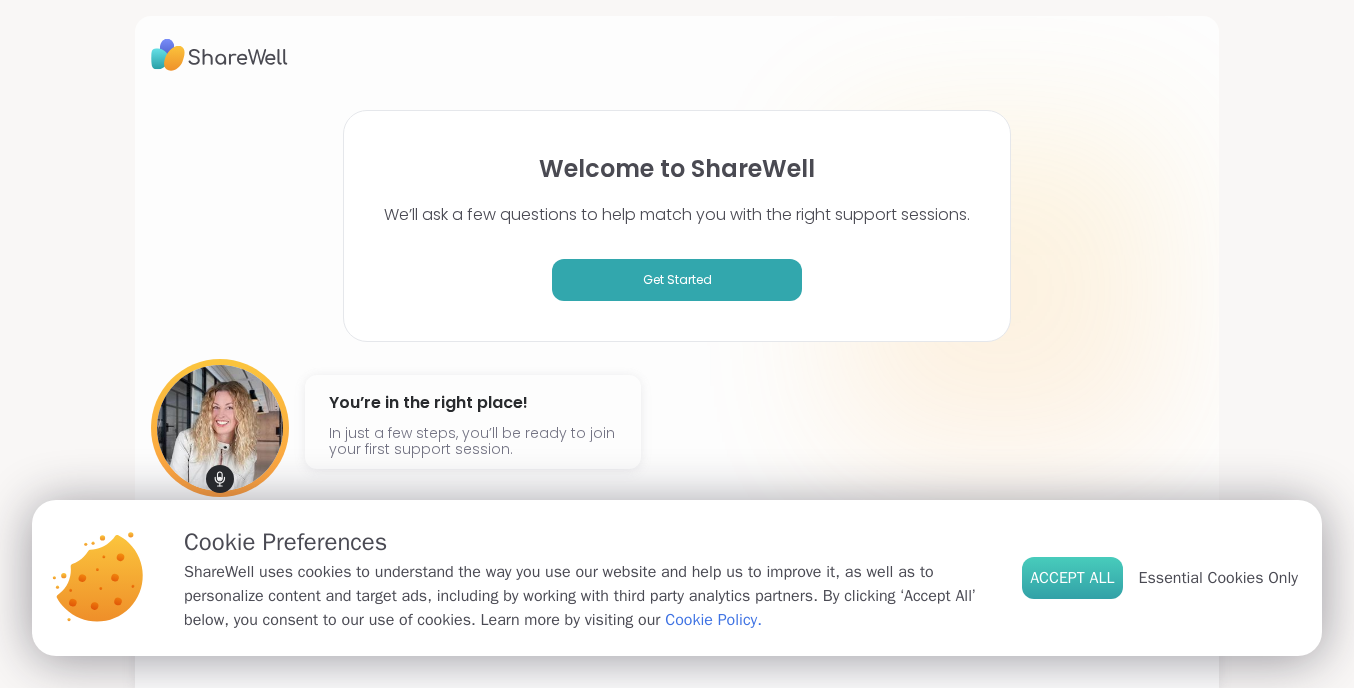 click on "Accept All" at bounding box center (1072, 578) 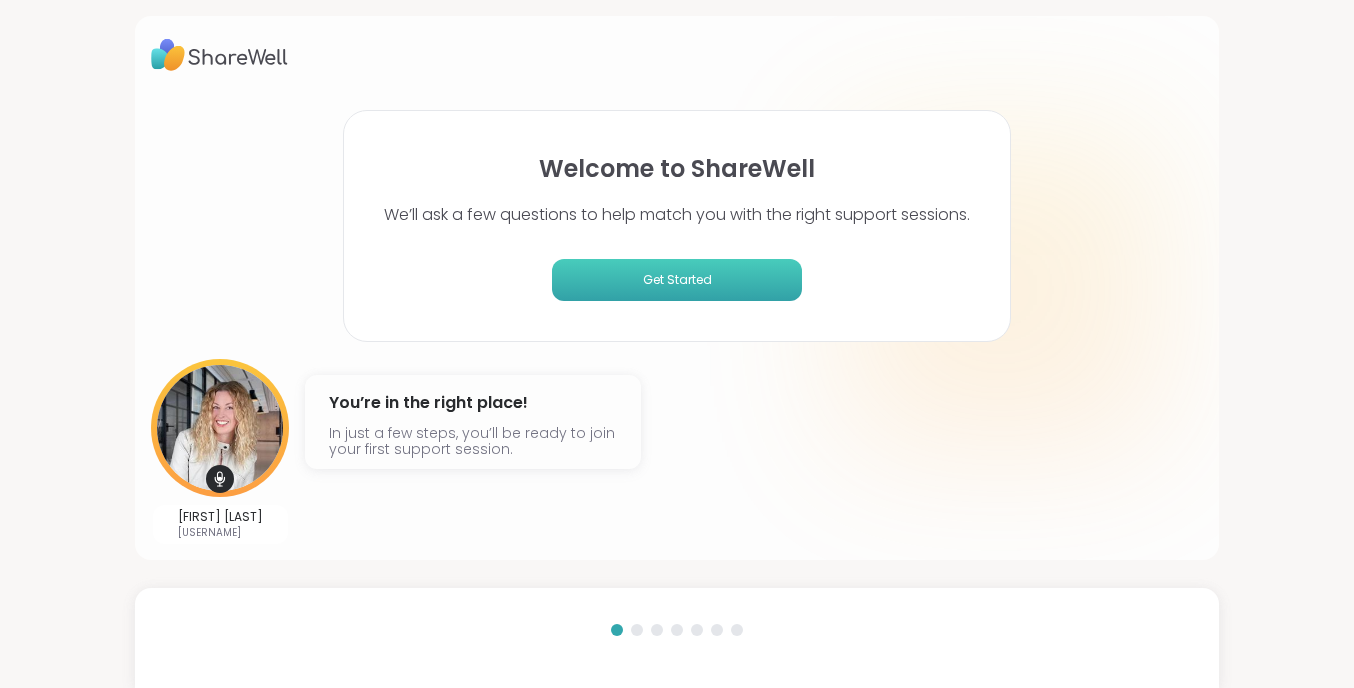 click on "Get Started" at bounding box center (677, 280) 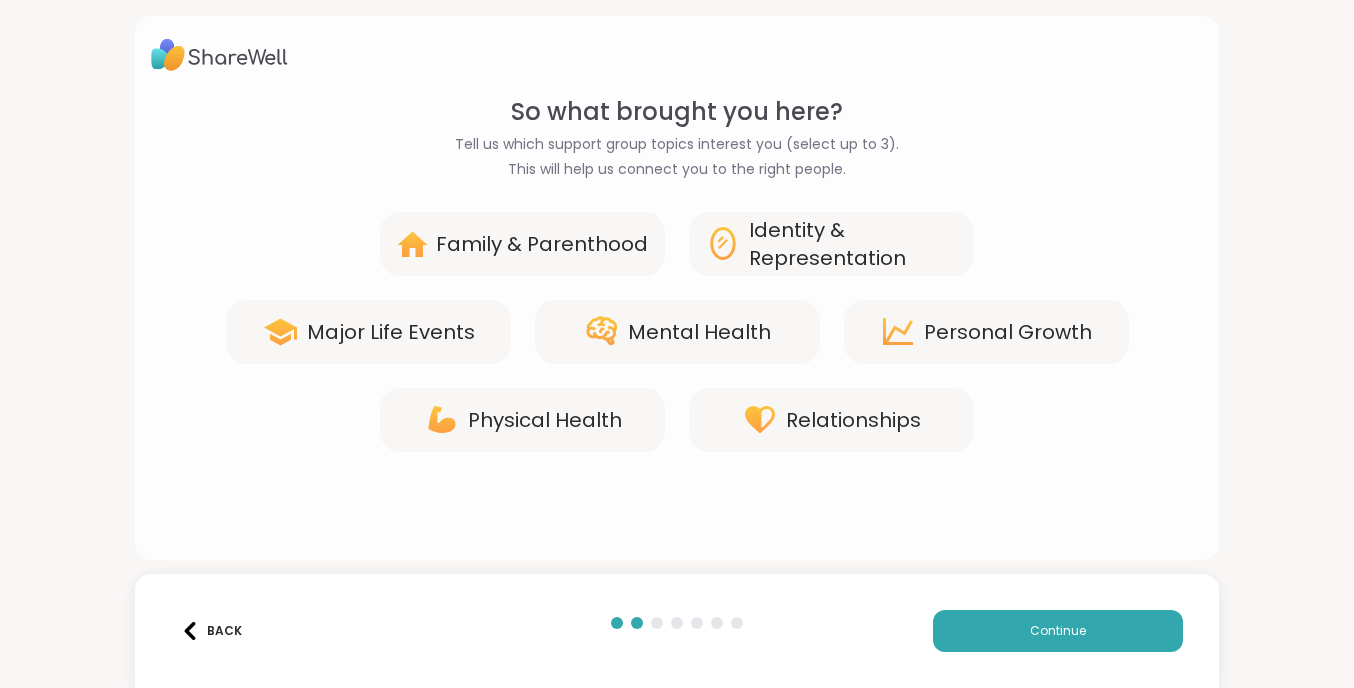 click on "Mental Health" at bounding box center [699, 332] 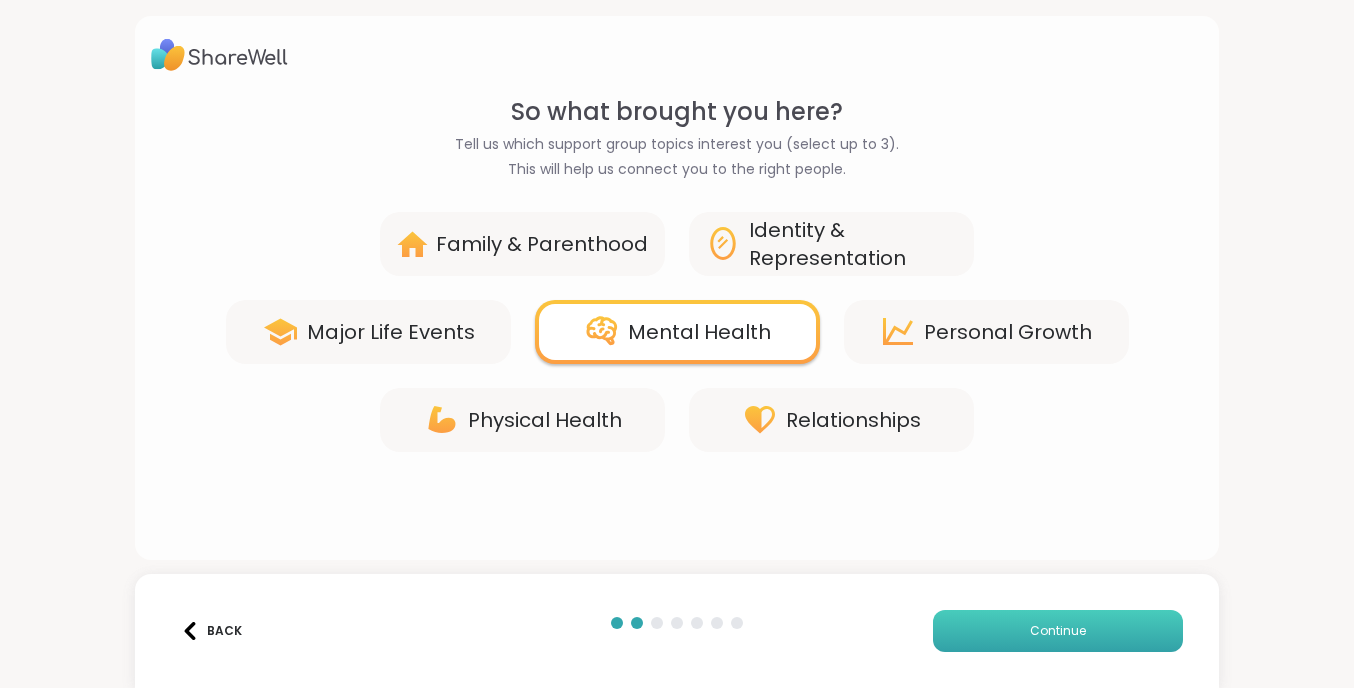 click on "Continue" at bounding box center [1058, 631] 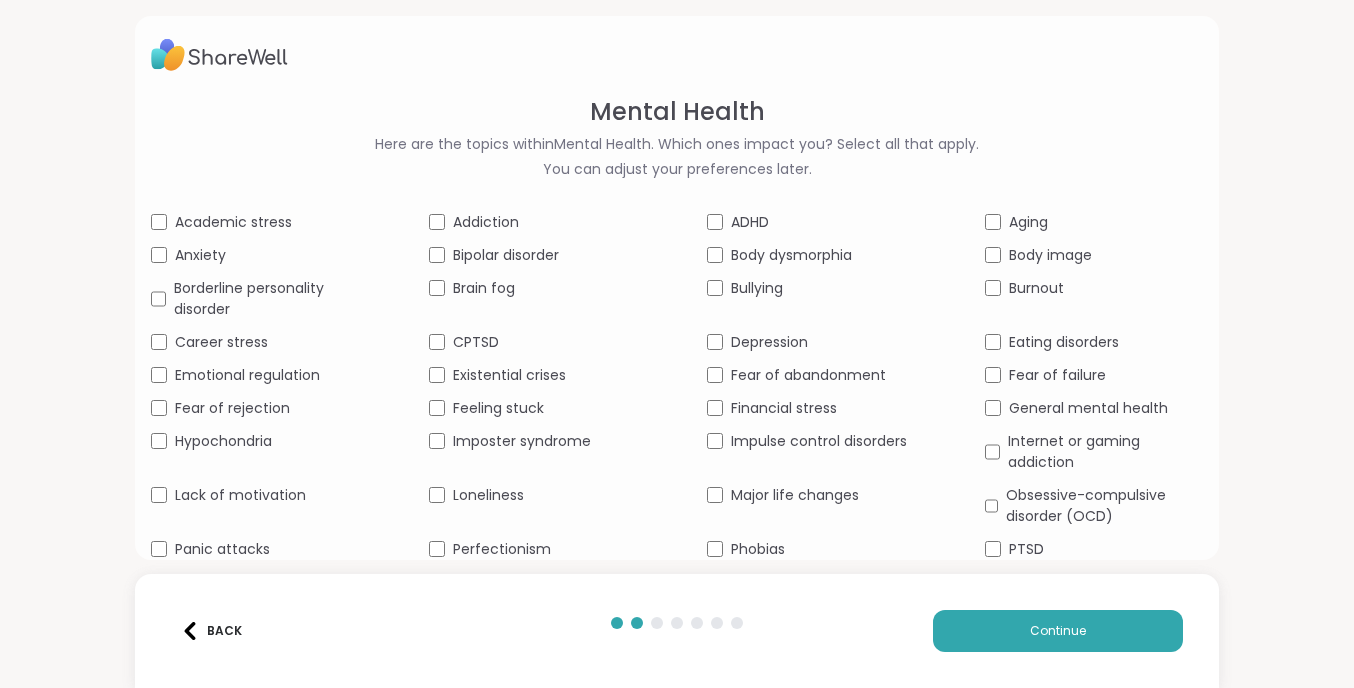 scroll, scrollTop: 87, scrollLeft: 0, axis: vertical 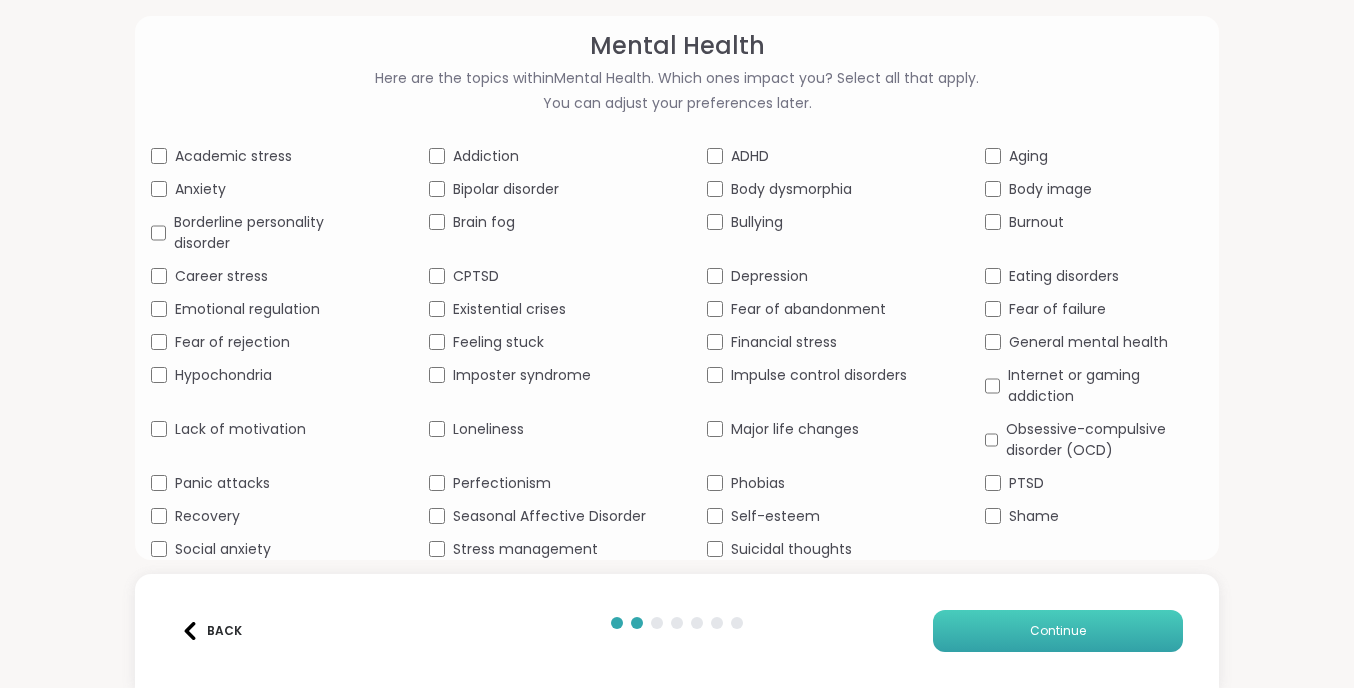 click on "Continue" at bounding box center [1058, 631] 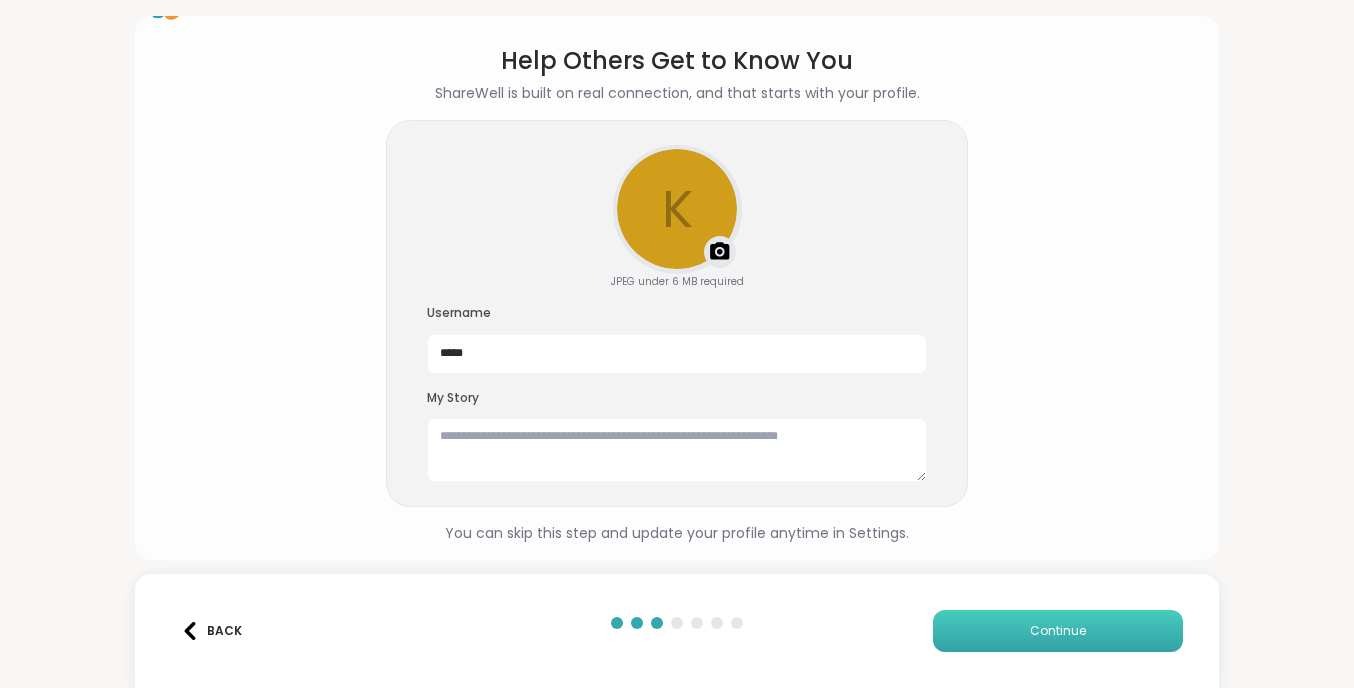 scroll, scrollTop: 51, scrollLeft: 0, axis: vertical 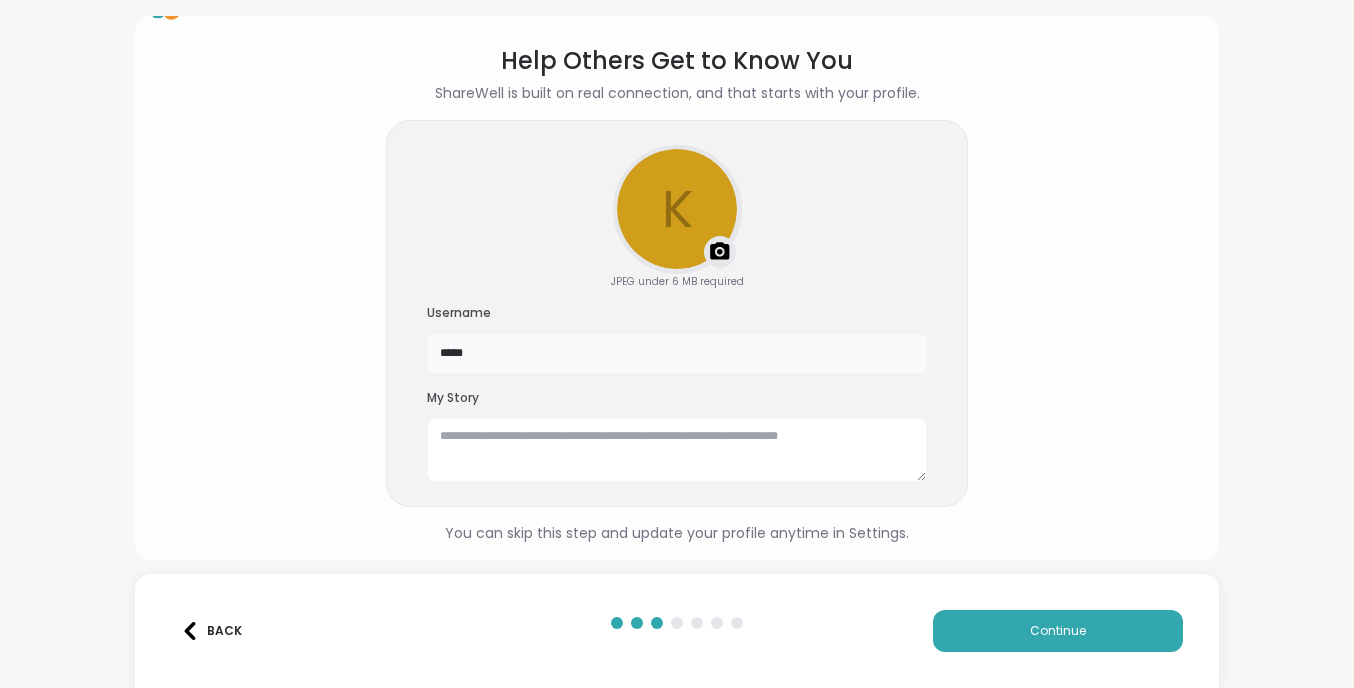 click on "*****" at bounding box center [677, 354] 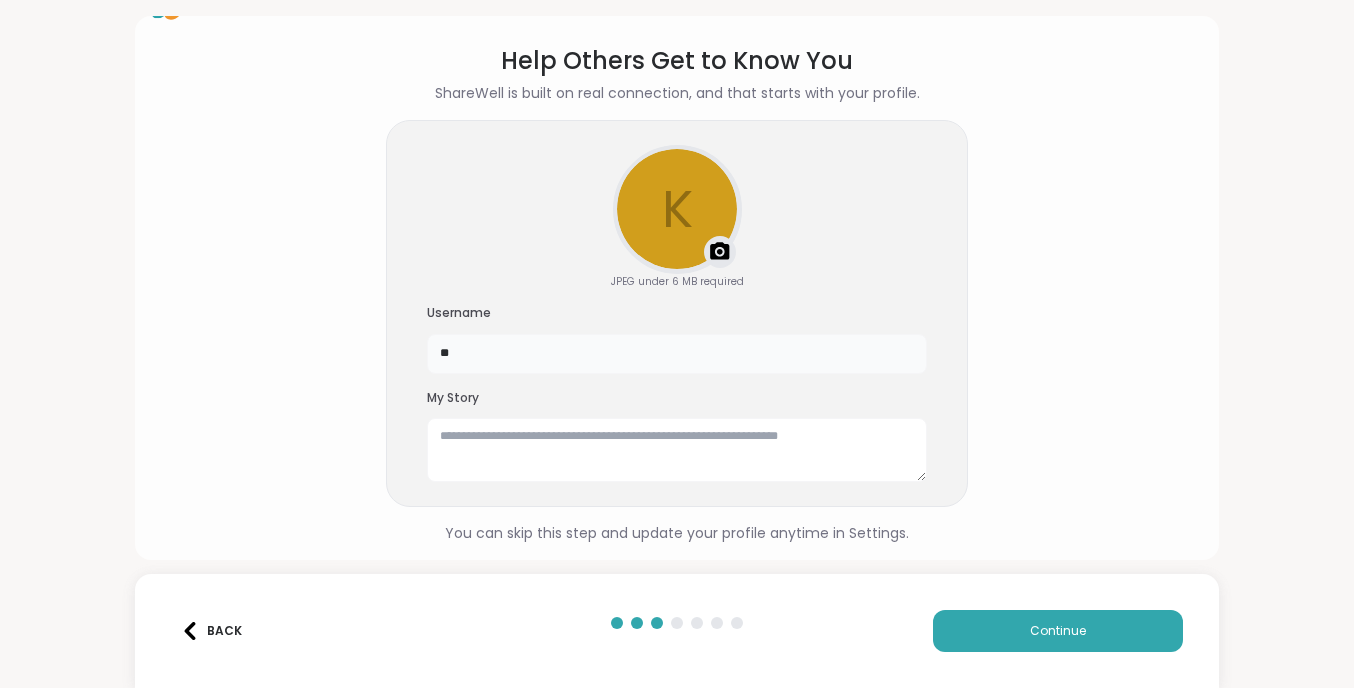 type on "*" 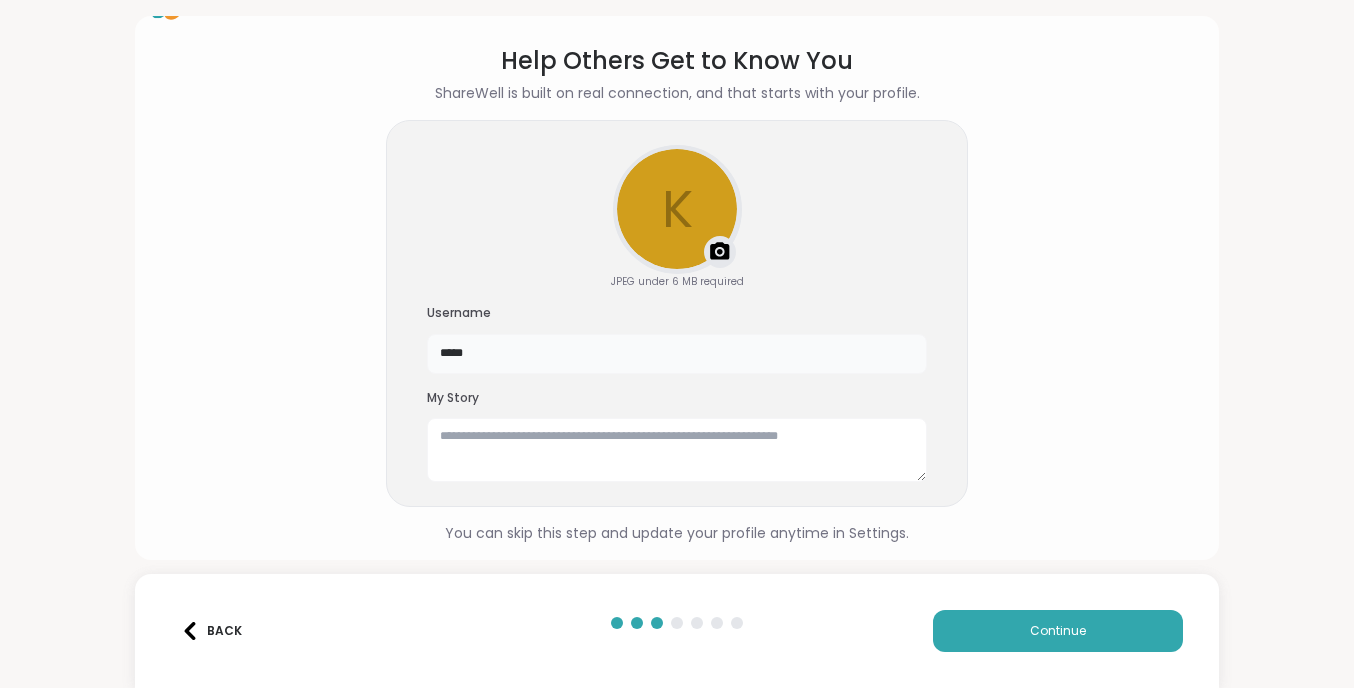 type on "*****" 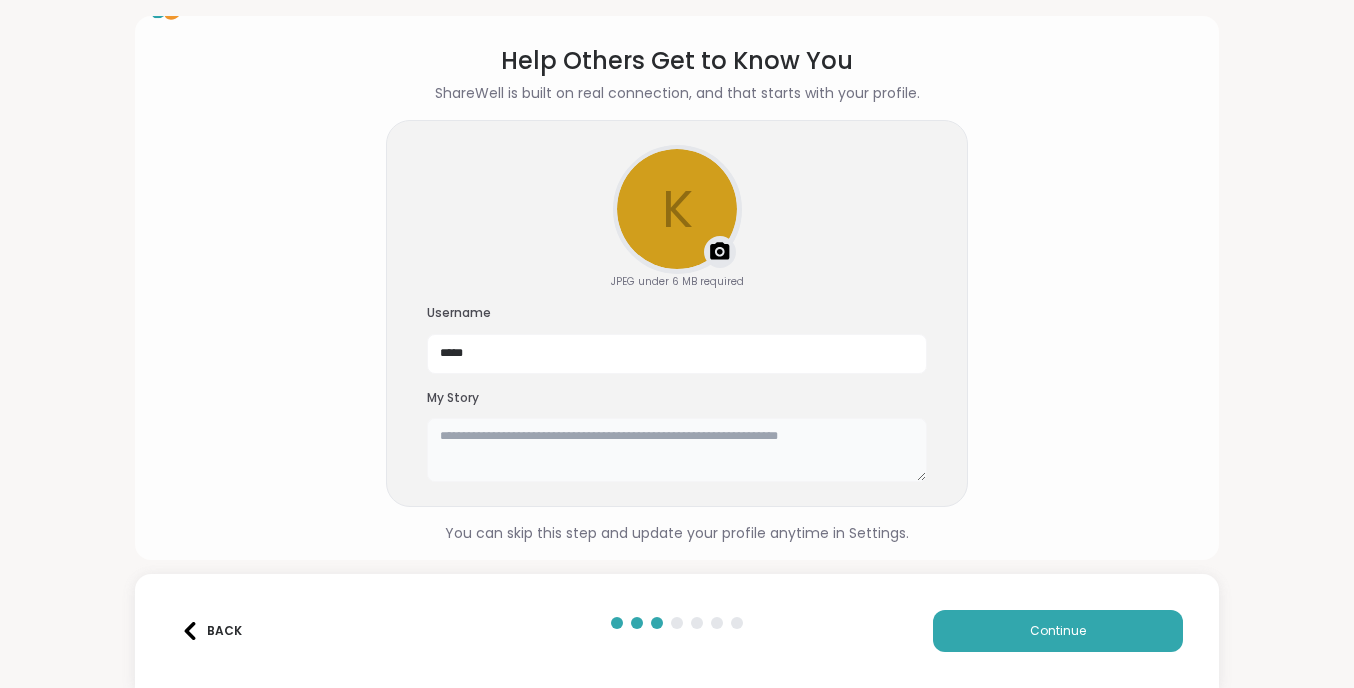 click at bounding box center [677, 450] 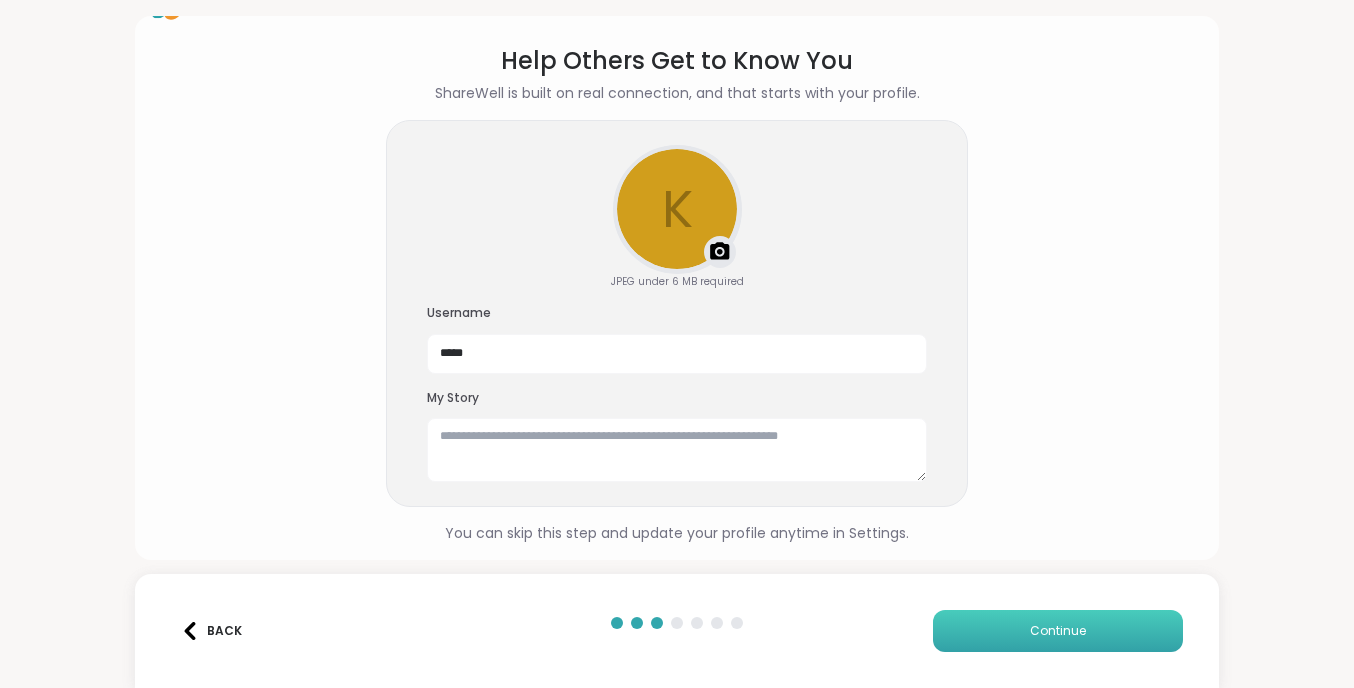 click on "Continue" at bounding box center [1058, 631] 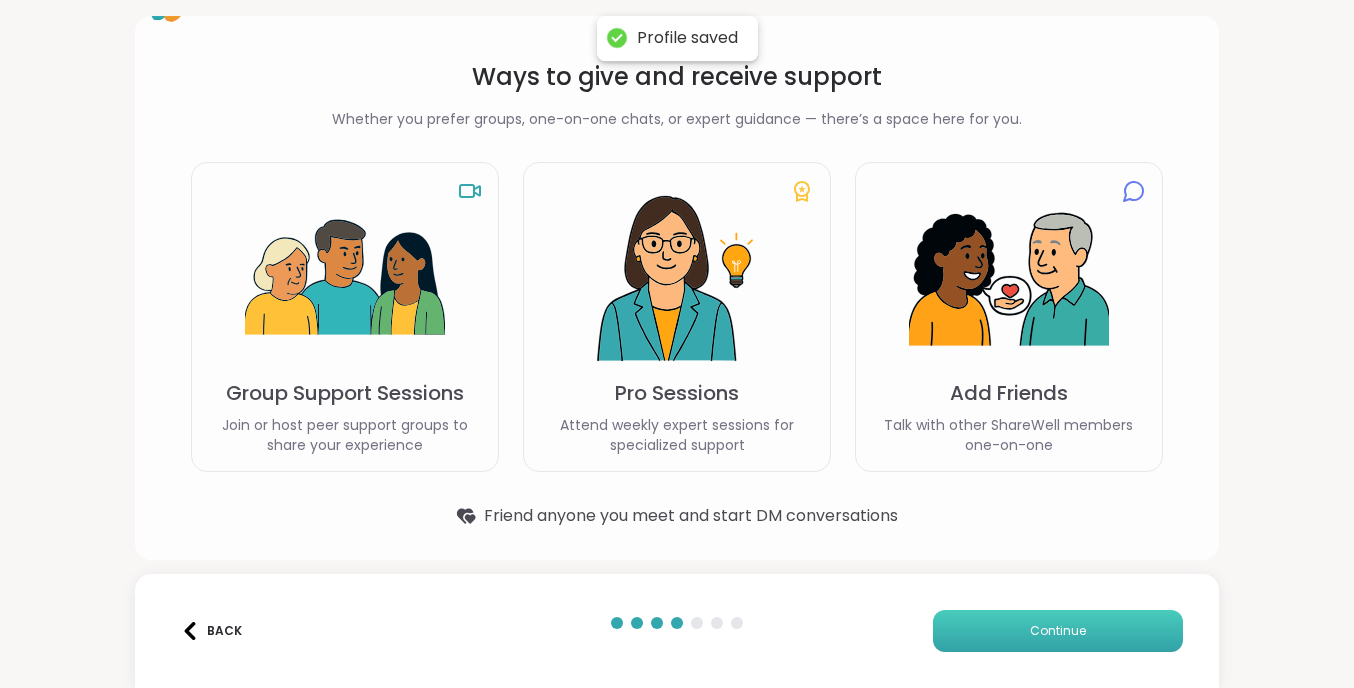 scroll, scrollTop: 49, scrollLeft: 0, axis: vertical 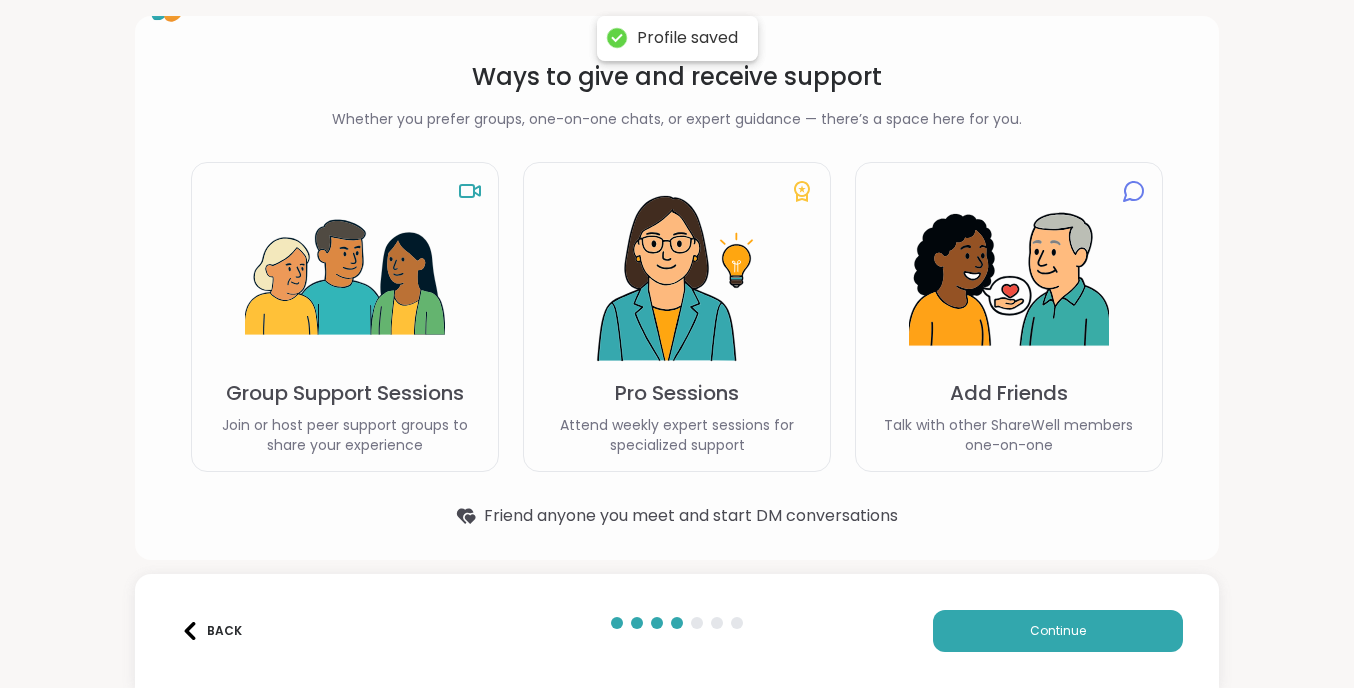 click on "Group Support Sessions Join or host peer support groups to share your experience" at bounding box center [345, 317] 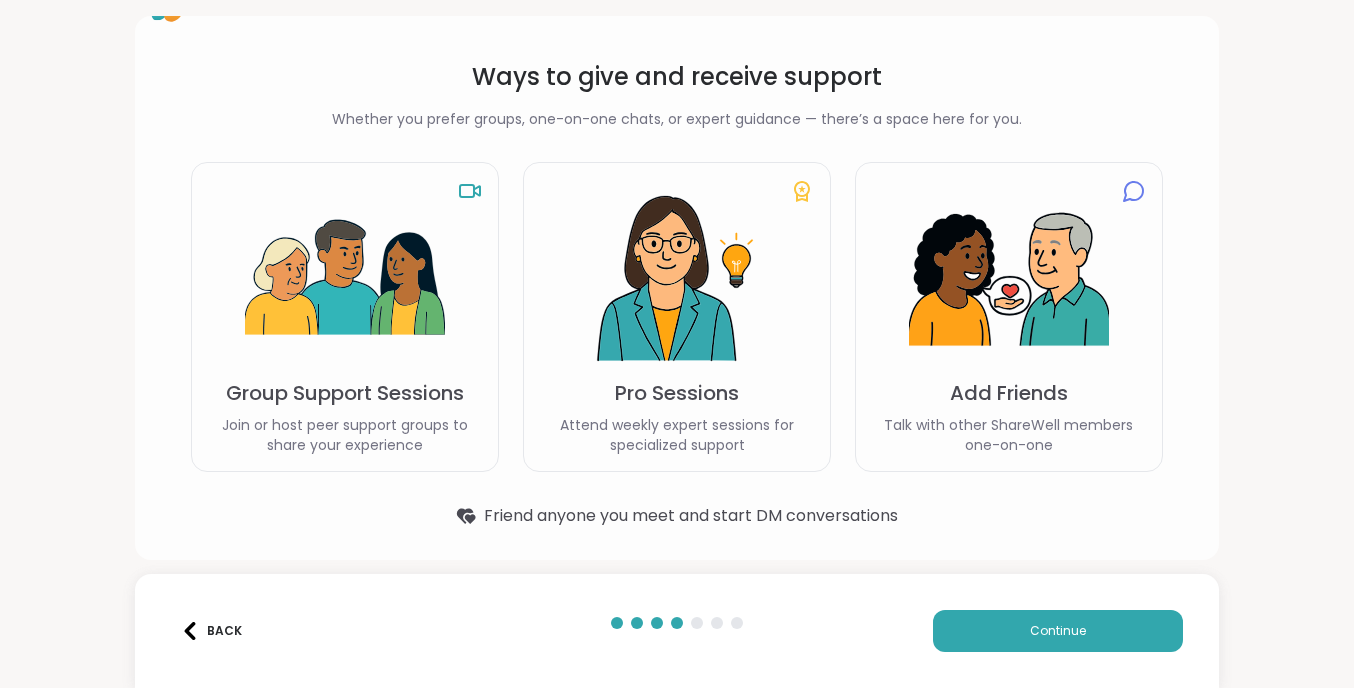 click on "Group Support Sessions" at bounding box center (345, 393) 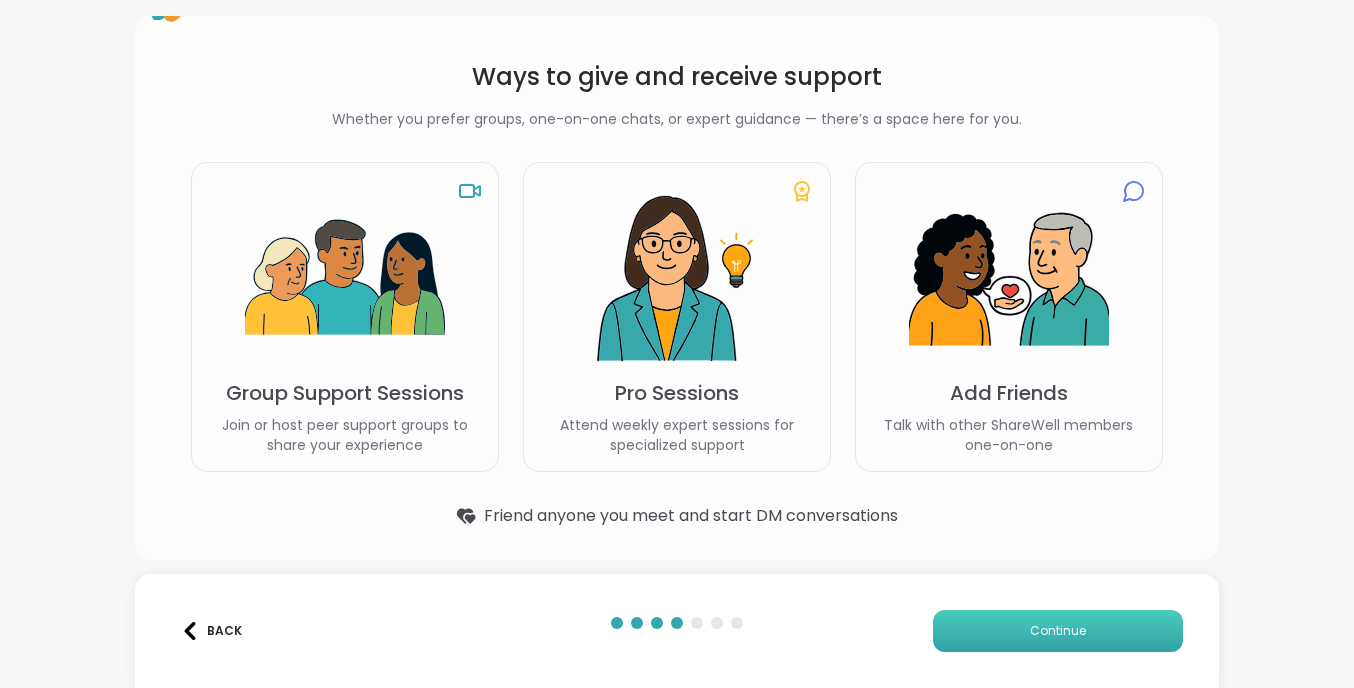 click on "Continue" at bounding box center (1058, 631) 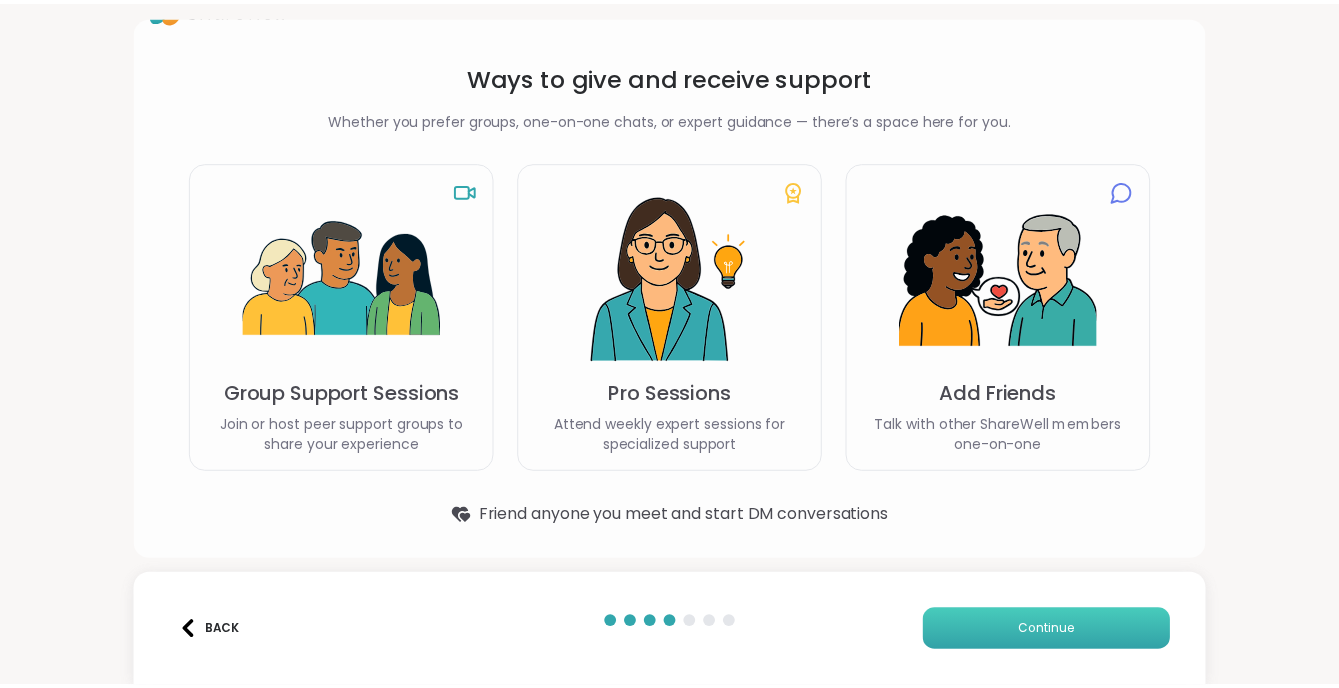 scroll, scrollTop: 0, scrollLeft: 0, axis: both 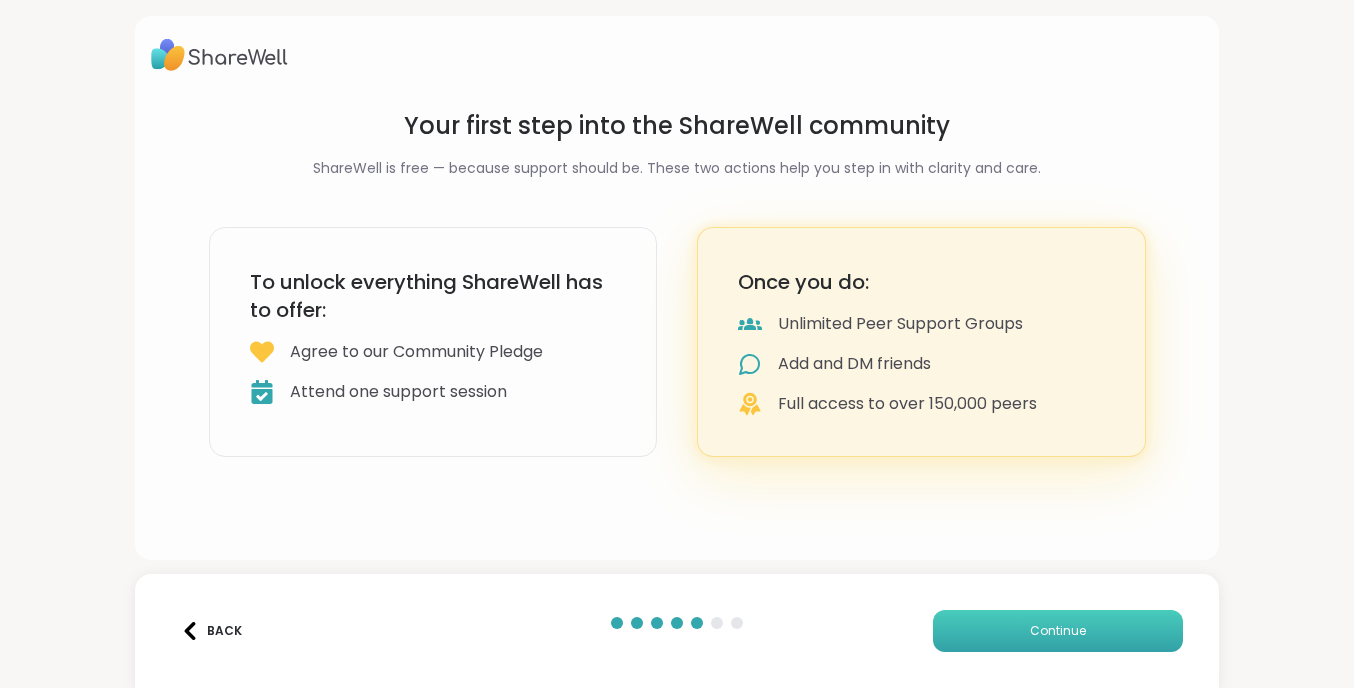 click on "Continue" at bounding box center (1058, 631) 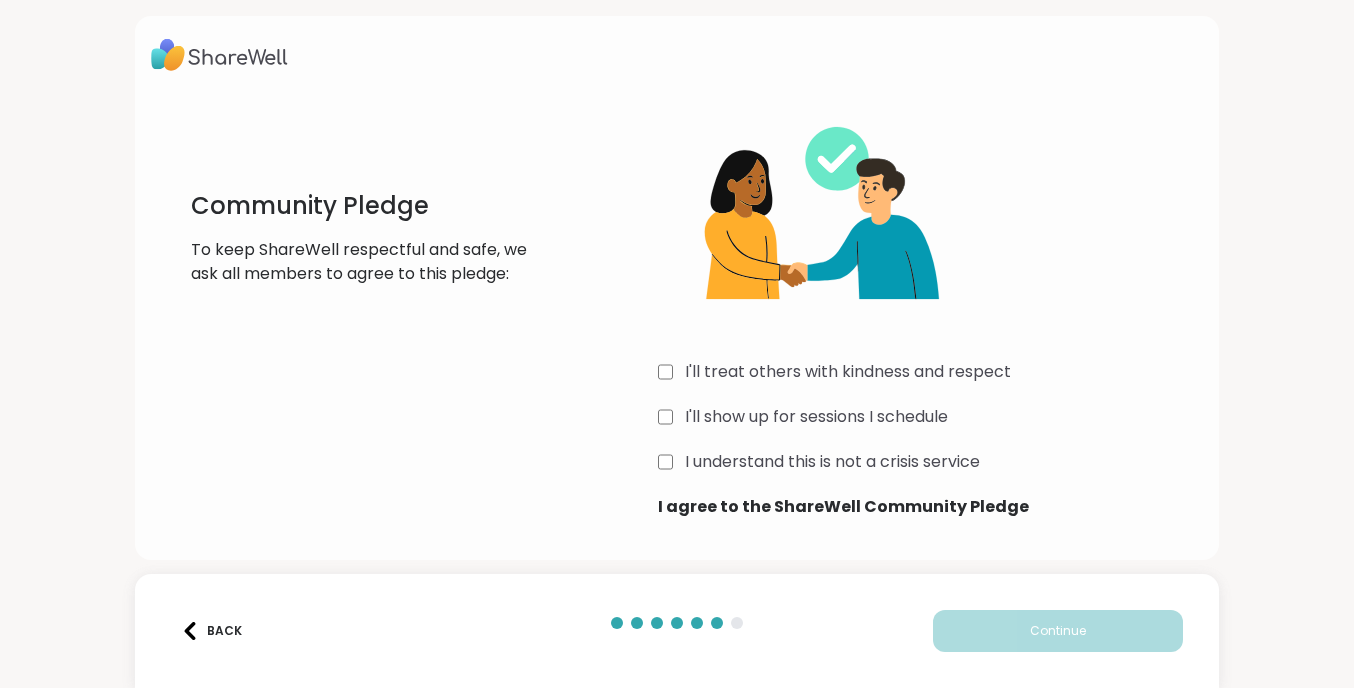 click on "Community Pledge To keep ShareWell respectful and safe, we ask all members to agree to this pledge: I'll treat others with kindness and respect I'll show up for sessions I schedule I understand this is not a crisis service I agree to the ShareWell Community Pledge" at bounding box center [676, 306] 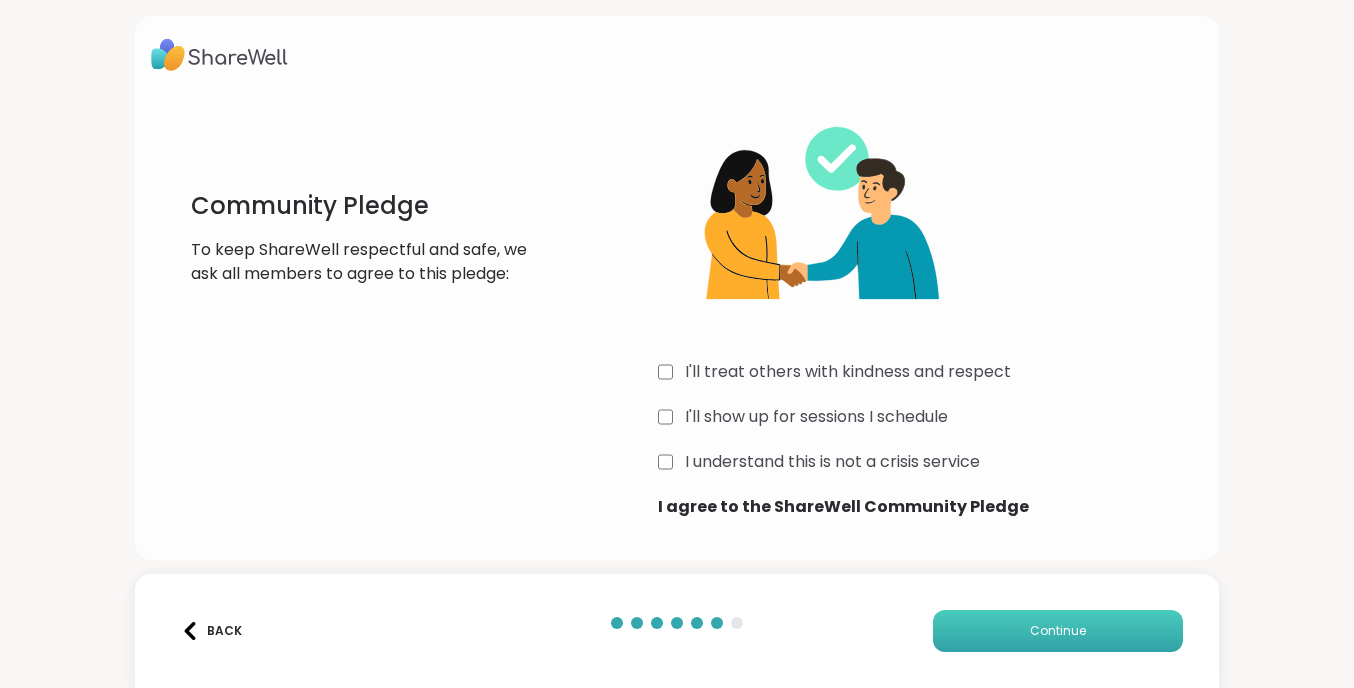 click on "Continue" at bounding box center [1058, 631] 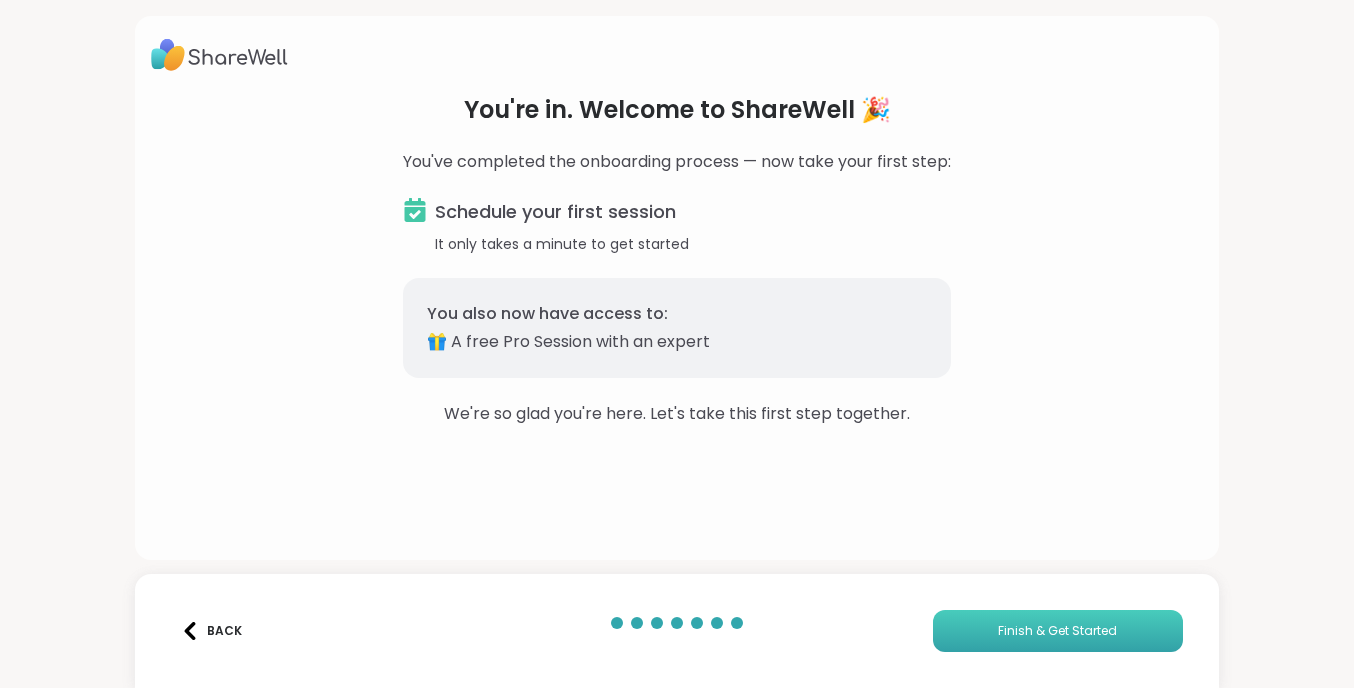 click on "Finish & Get Started" at bounding box center (1057, 631) 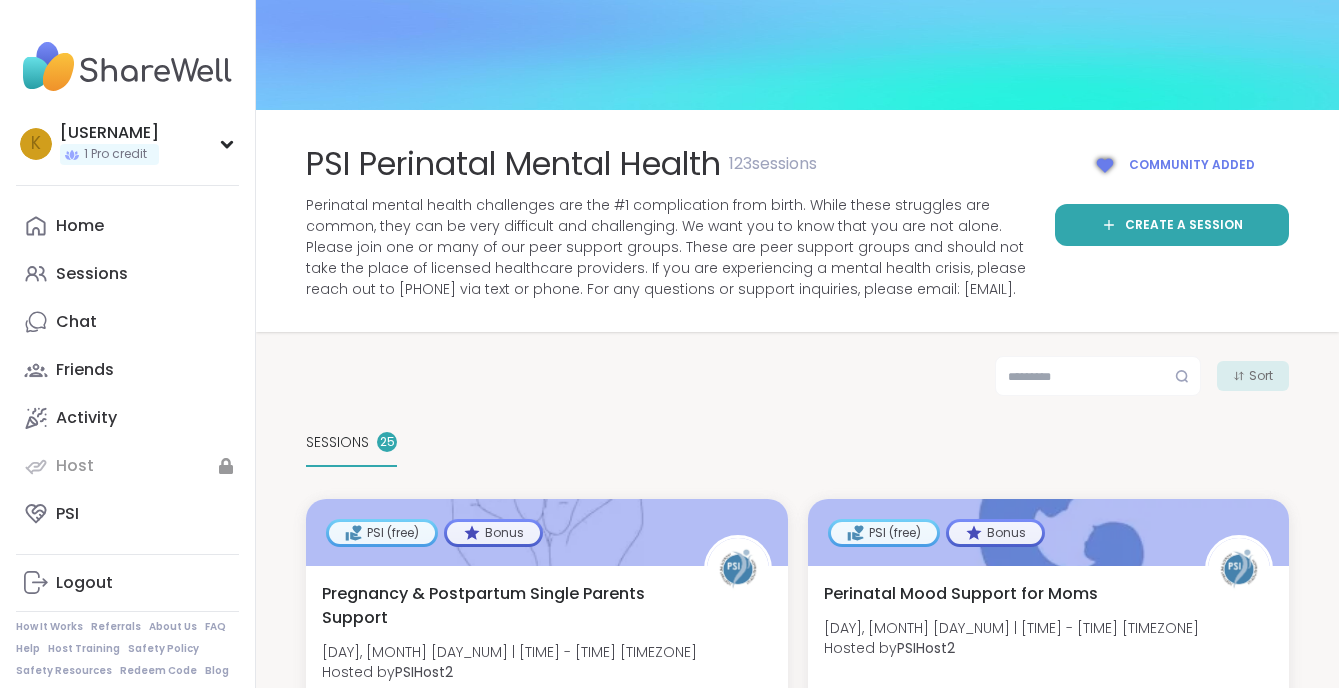 scroll, scrollTop: 104, scrollLeft: 0, axis: vertical 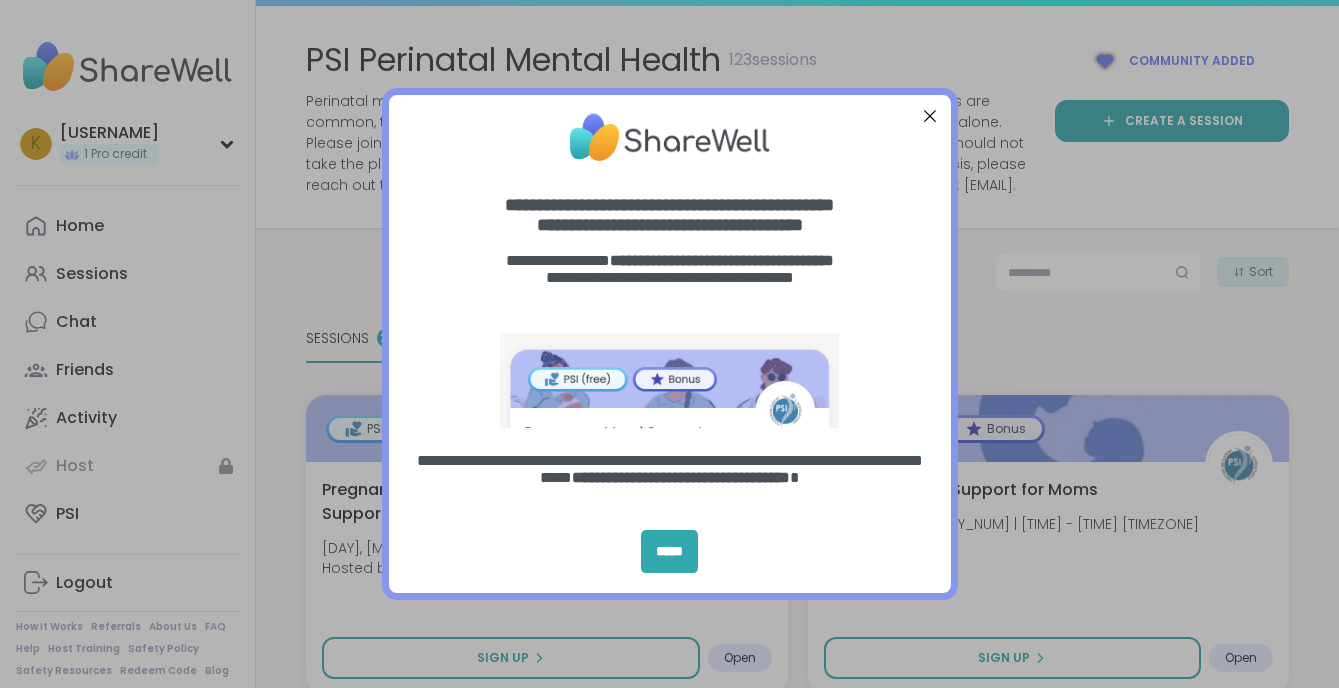 click at bounding box center [929, 116] 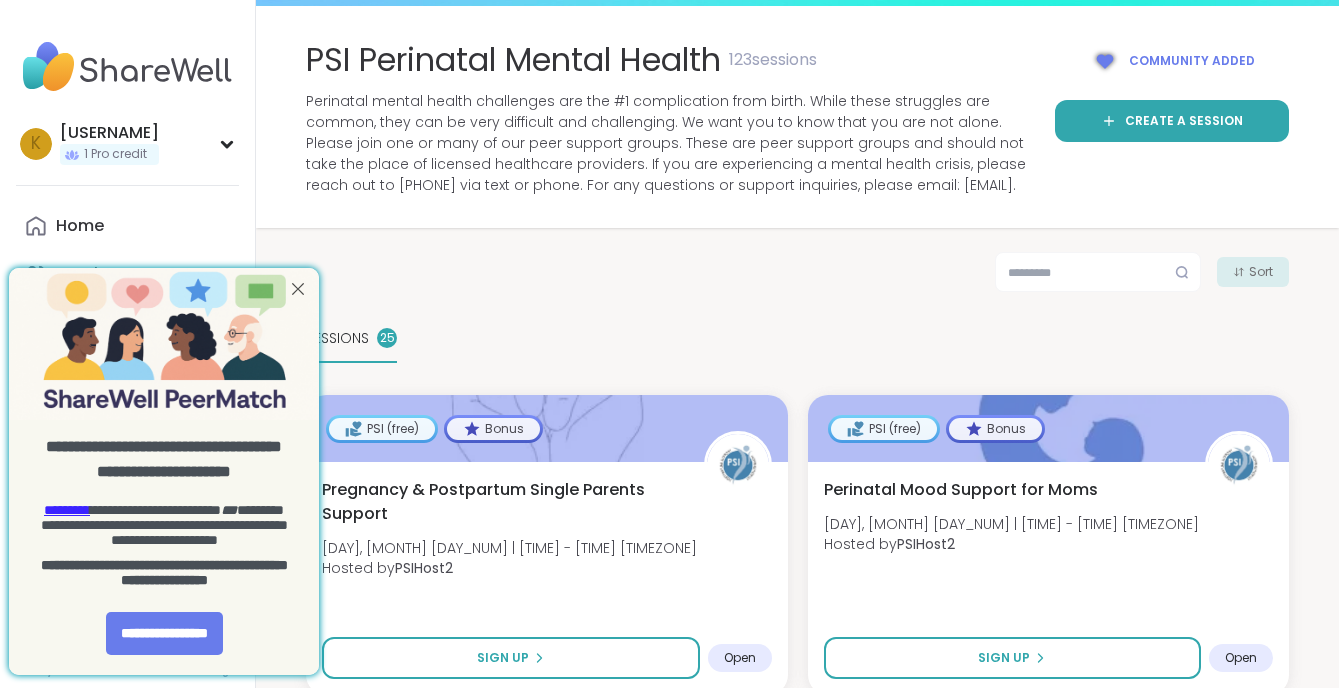 scroll, scrollTop: 0, scrollLeft: 0, axis: both 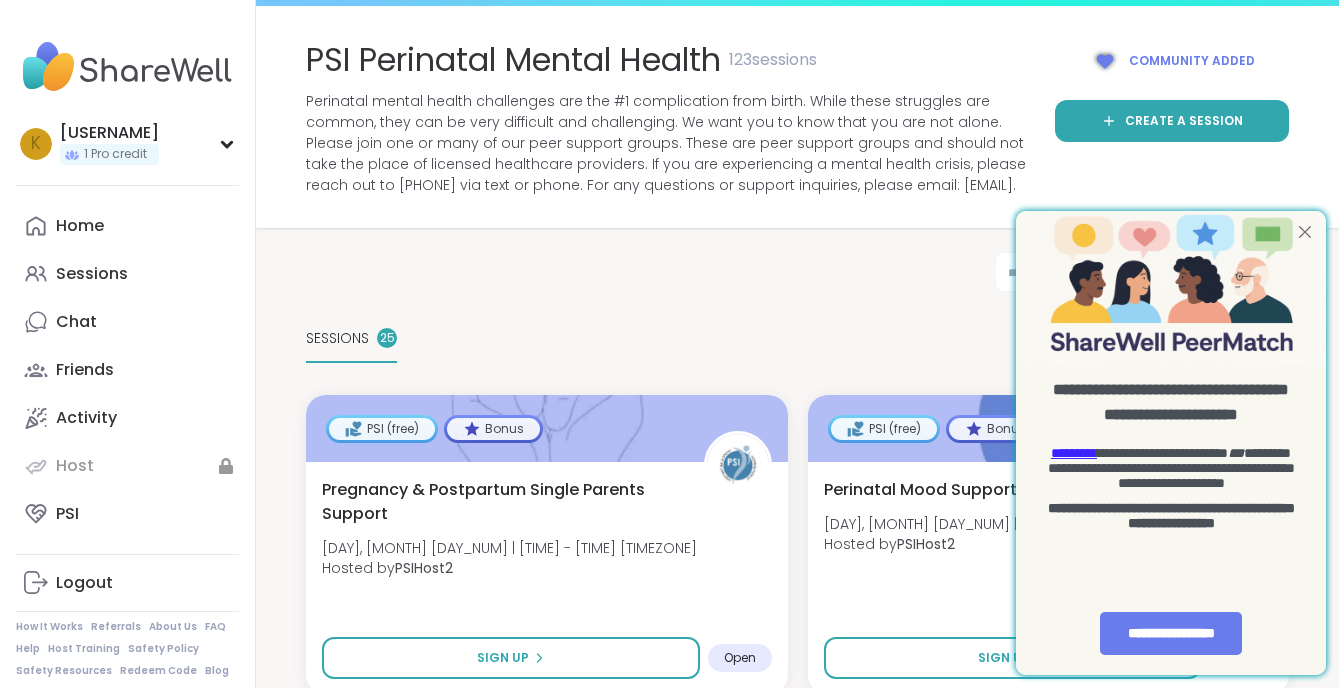 click at bounding box center (1305, 232) 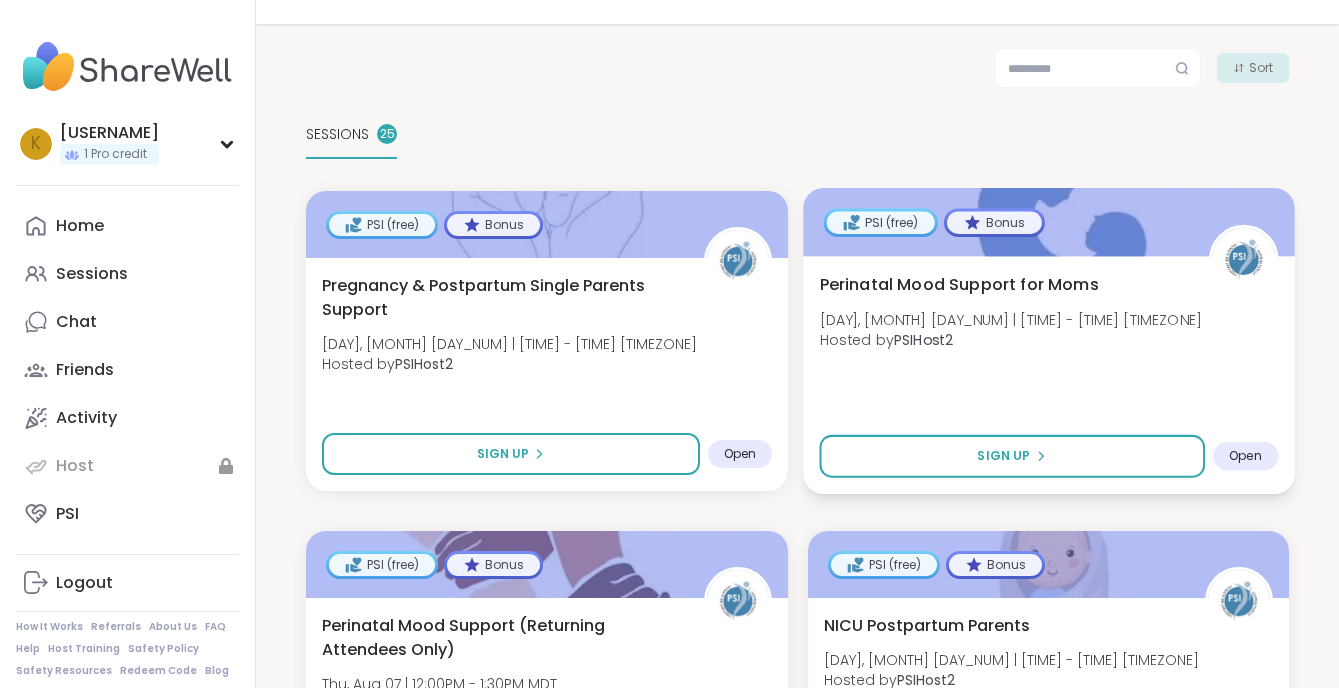 scroll, scrollTop: 313, scrollLeft: 0, axis: vertical 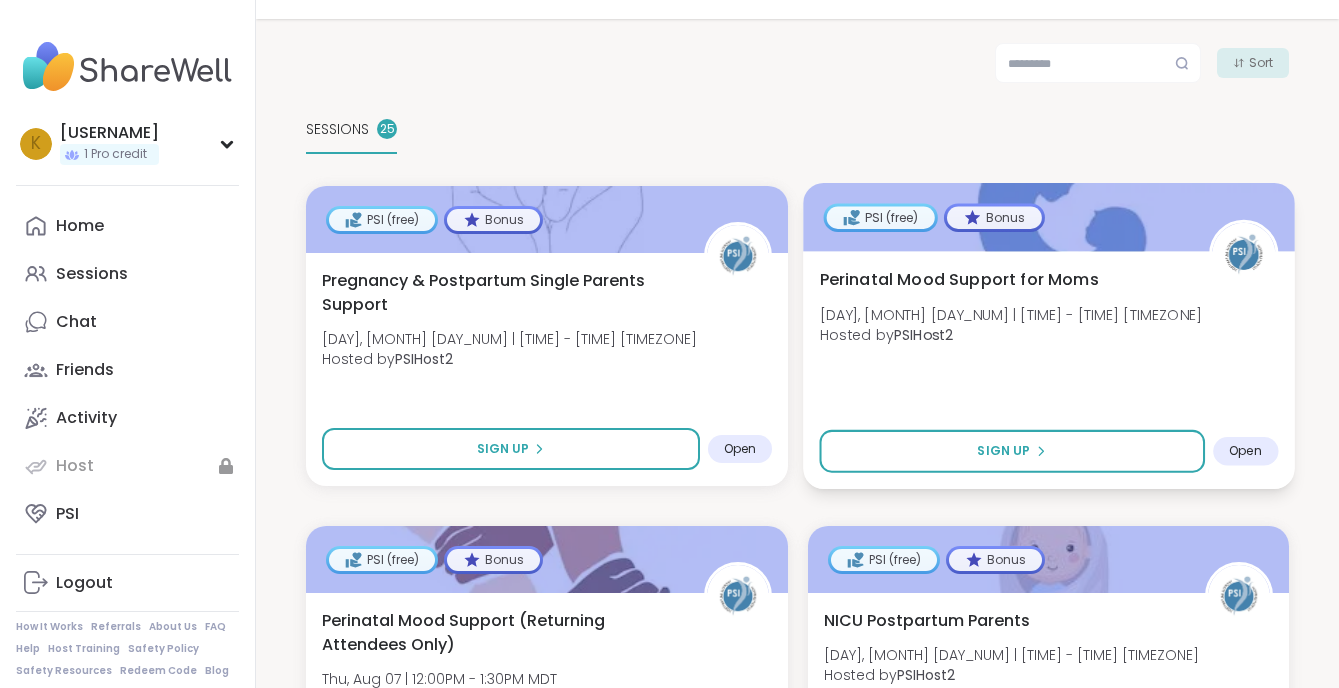 click on "Open" at bounding box center (1245, 451) 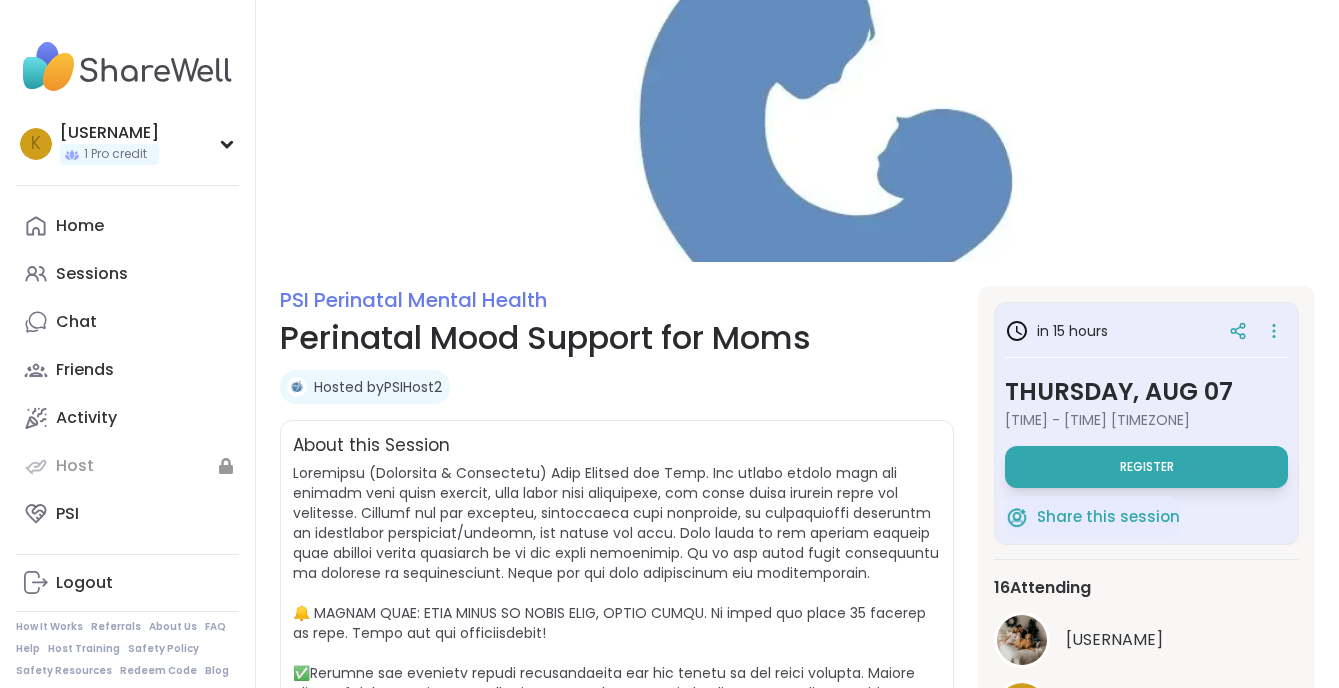 scroll, scrollTop: 90, scrollLeft: 0, axis: vertical 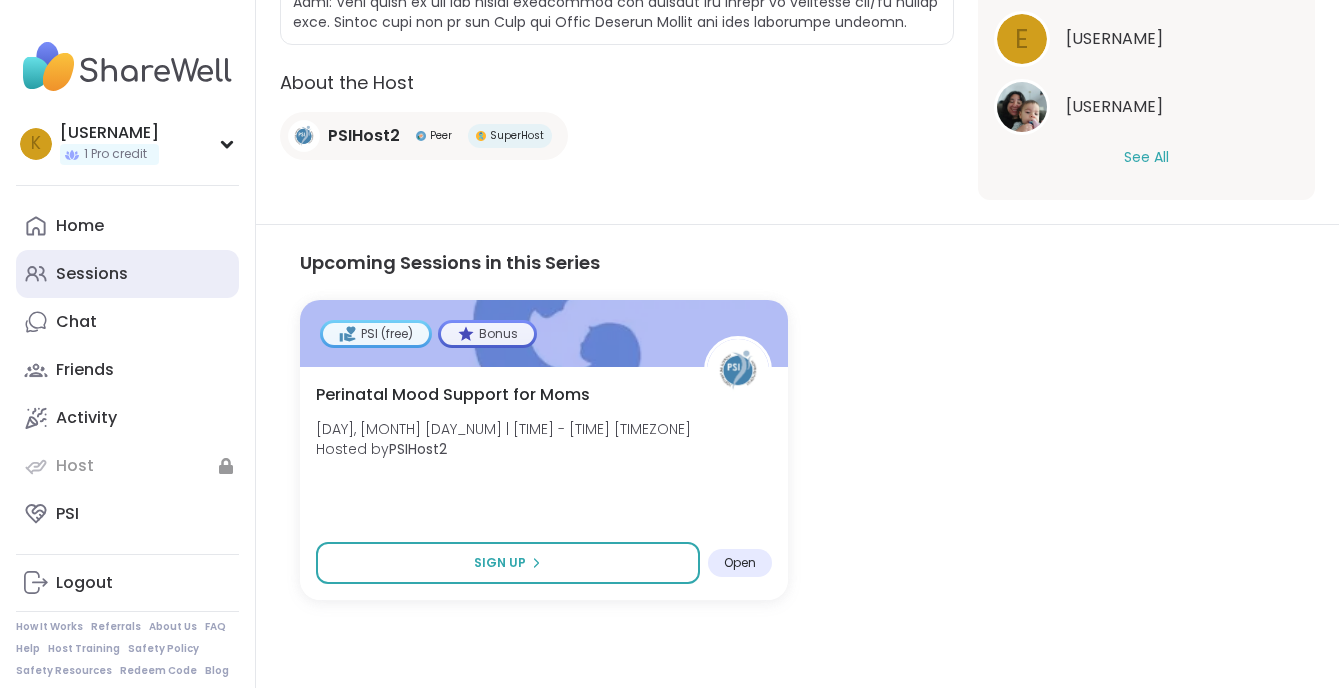 click on "Sessions" at bounding box center (92, 274) 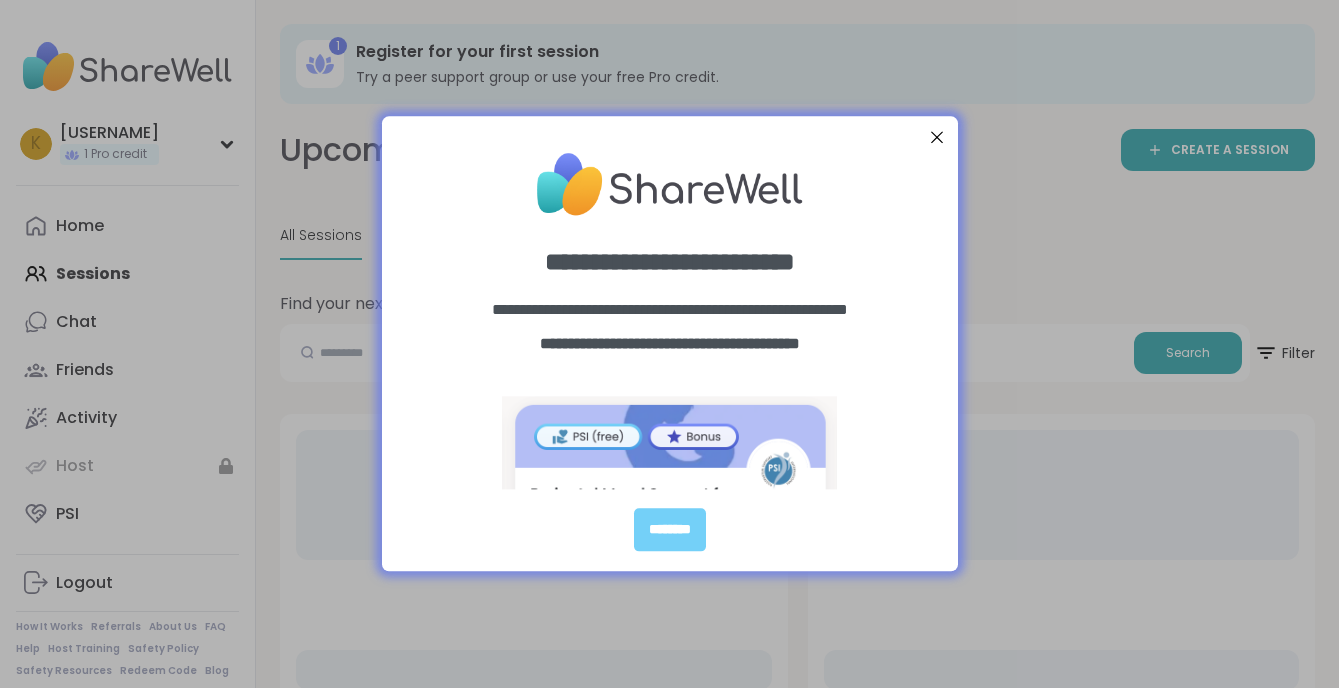 scroll, scrollTop: 0, scrollLeft: 0, axis: both 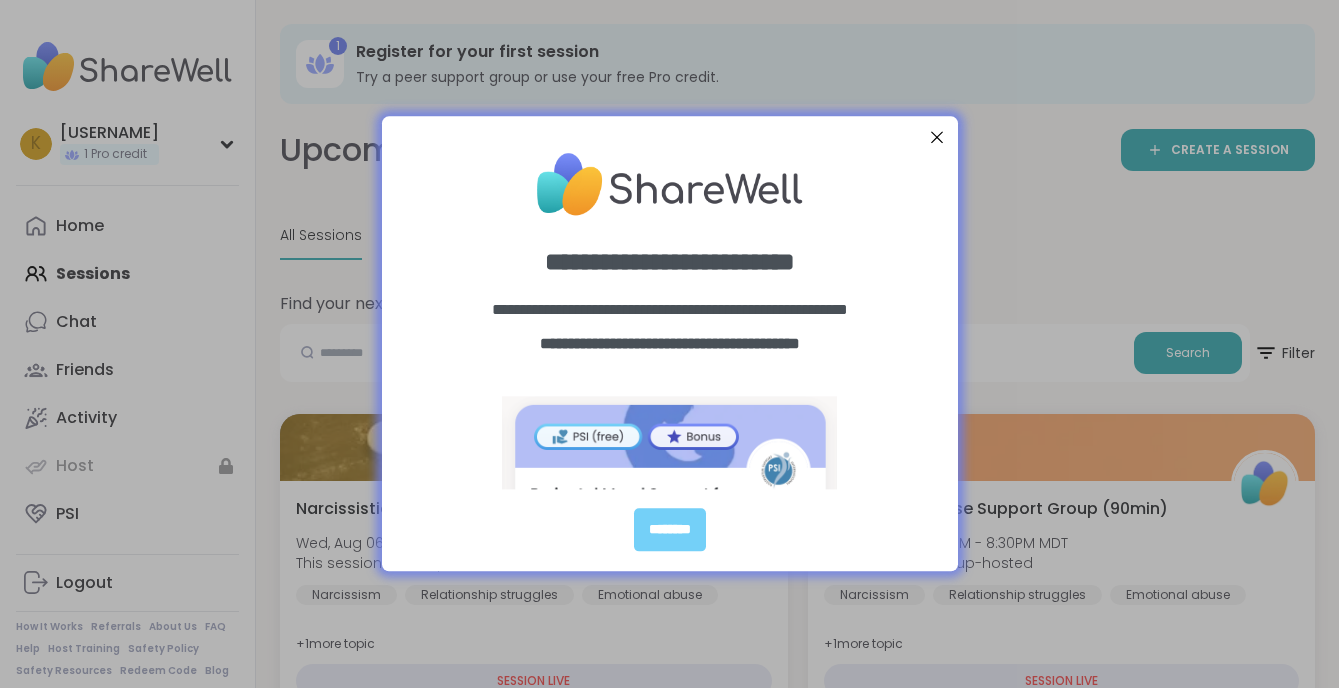 click at bounding box center (936, 137) 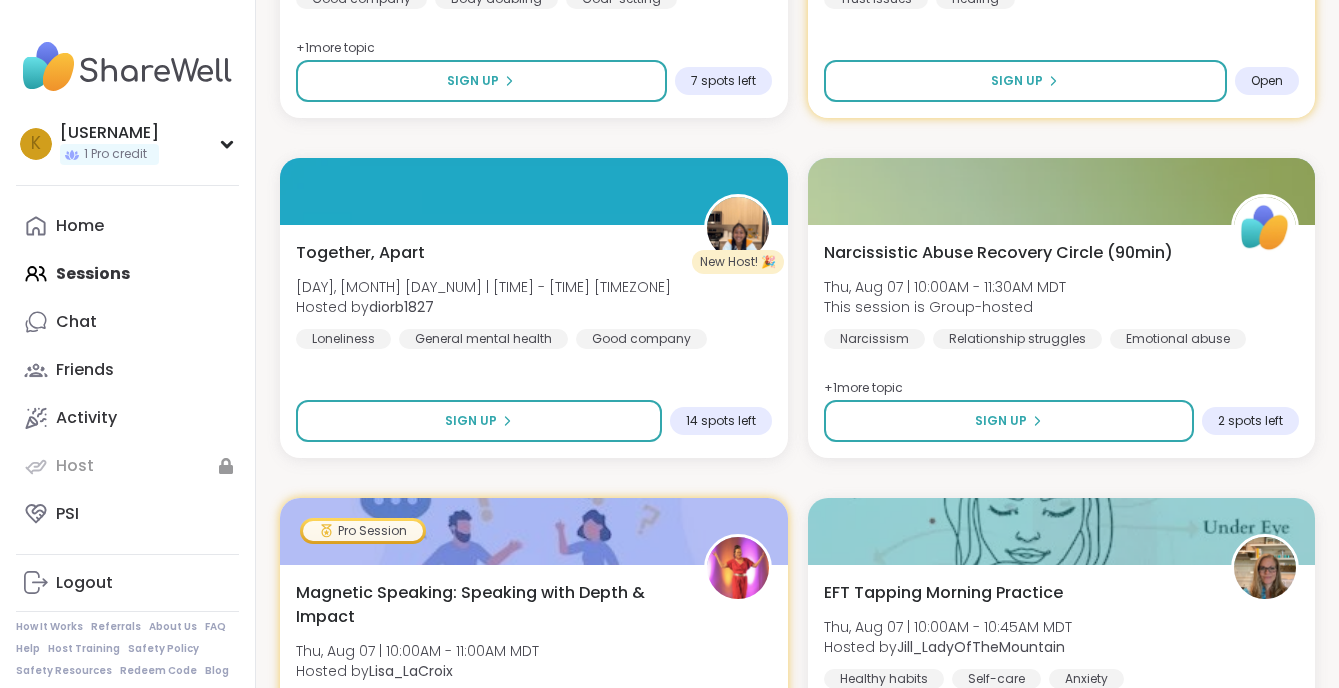 scroll, scrollTop: 3314, scrollLeft: 0, axis: vertical 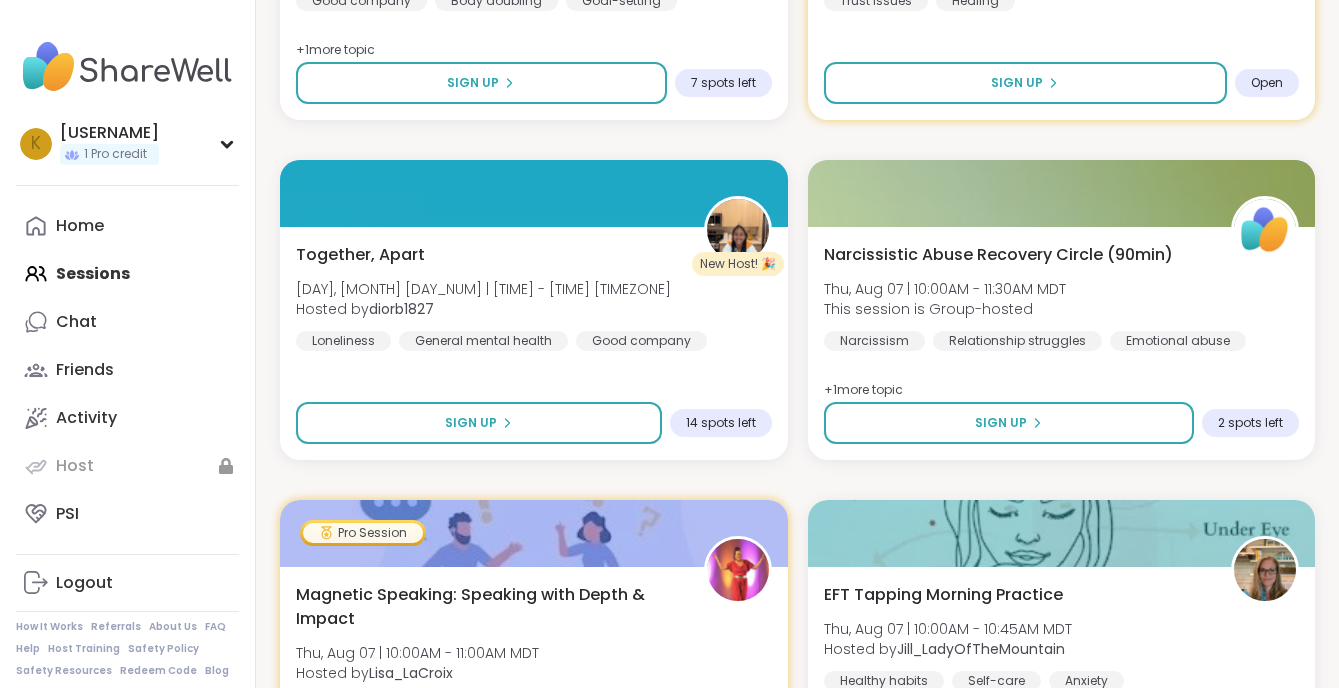 click on "Open" at bounding box center (1271, 1785) 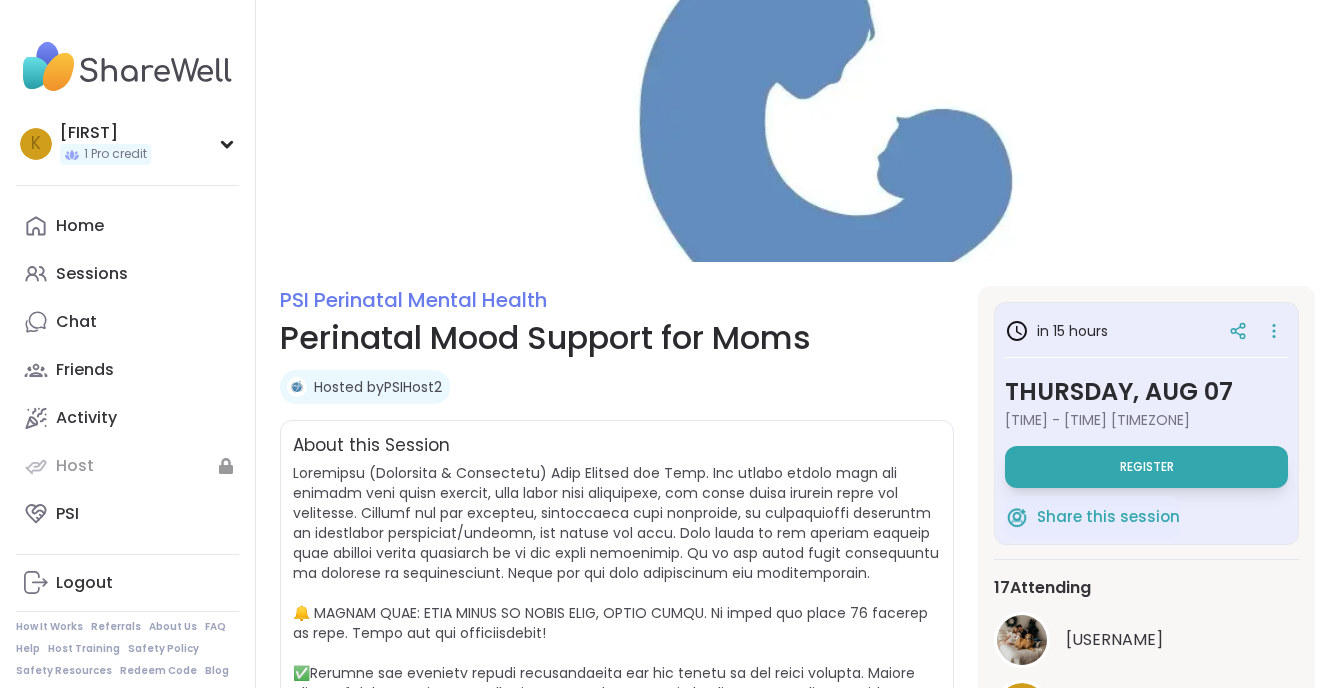 scroll, scrollTop: 248, scrollLeft: 0, axis: vertical 